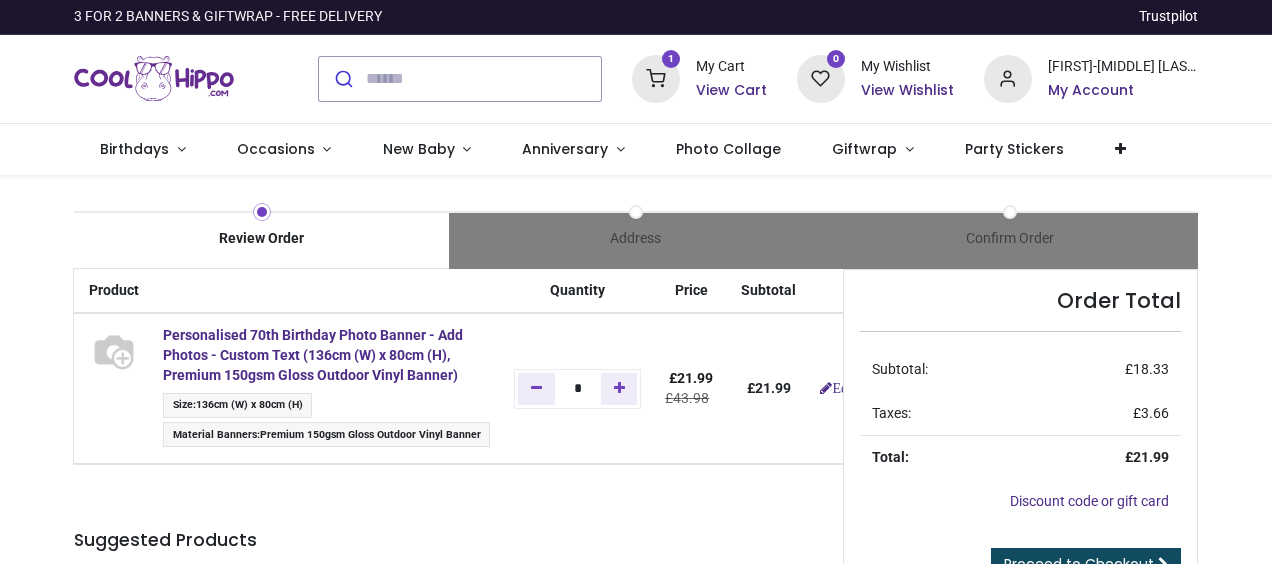 scroll, scrollTop: 0, scrollLeft: 0, axis: both 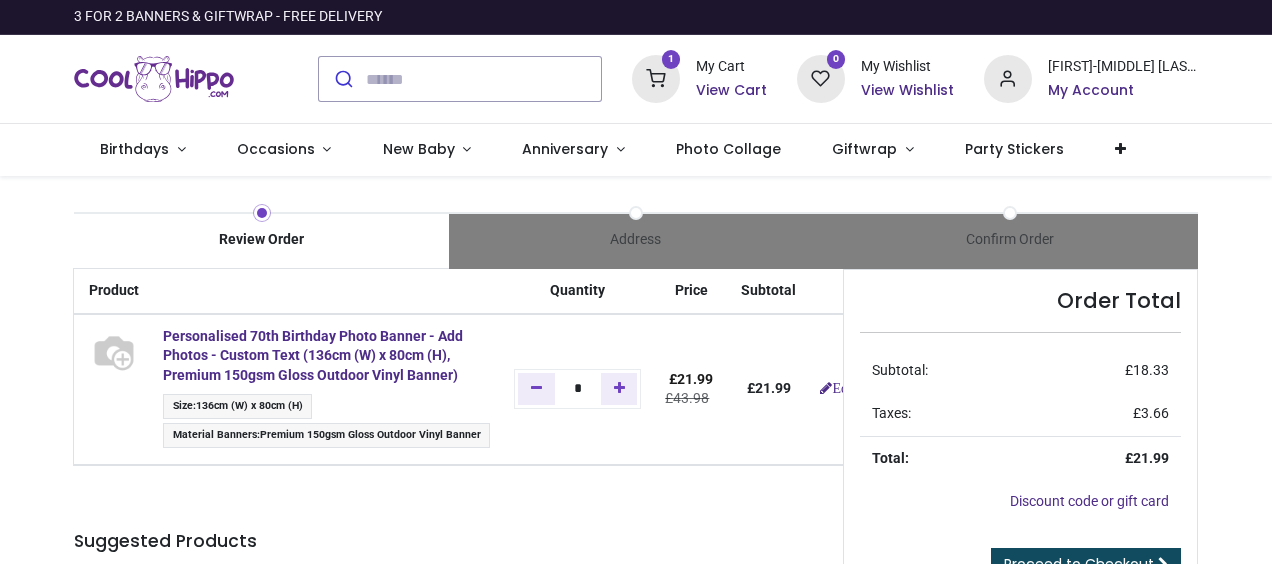 type on "**********" 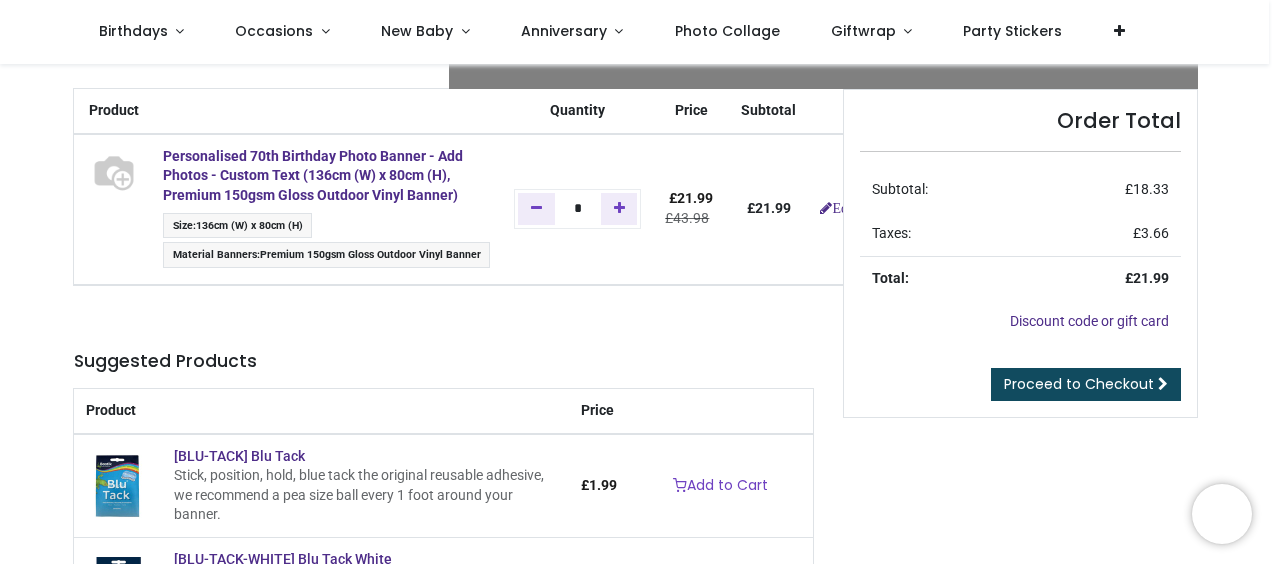 scroll, scrollTop: 100, scrollLeft: 0, axis: vertical 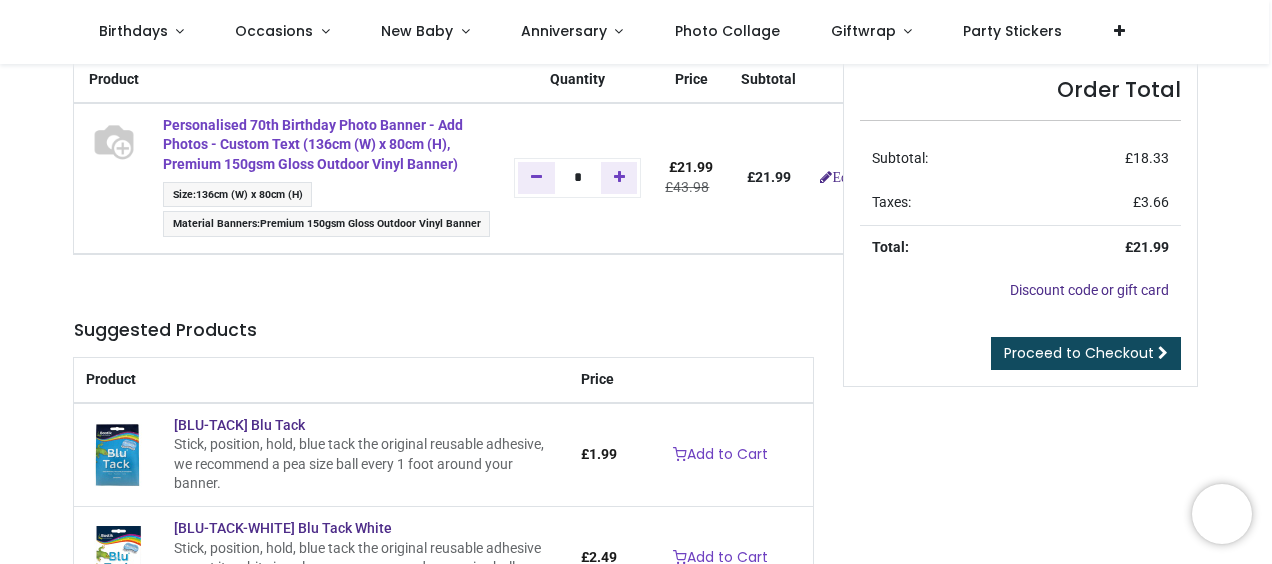 click on "Personalised 70th Birthday Photo Banner - Add Photos - Custom Text (136cm (W) x 80cm (H), Premium 150gsm Gloss Outdoor Vinyl Banner)" at bounding box center (313, 144) 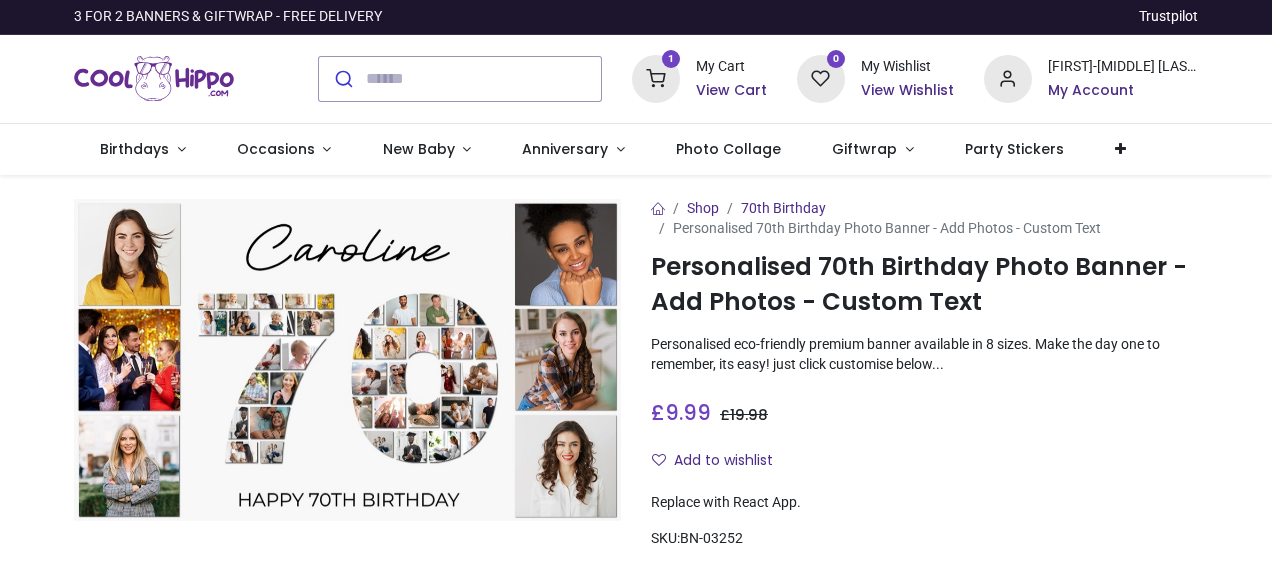 scroll, scrollTop: 0, scrollLeft: 0, axis: both 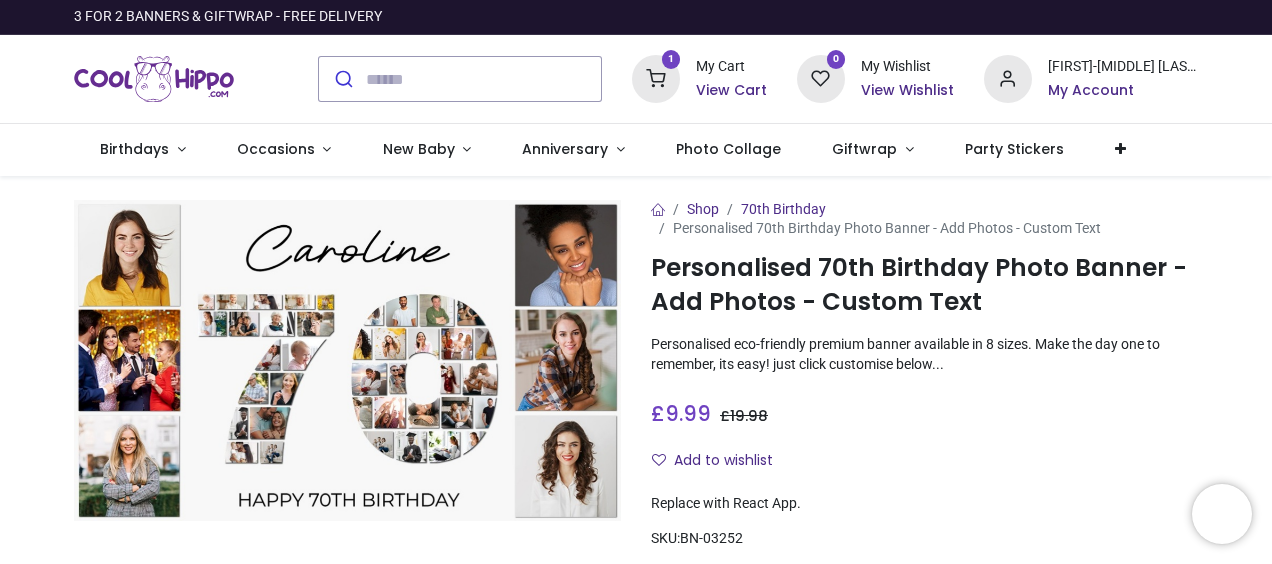 type on "**********" 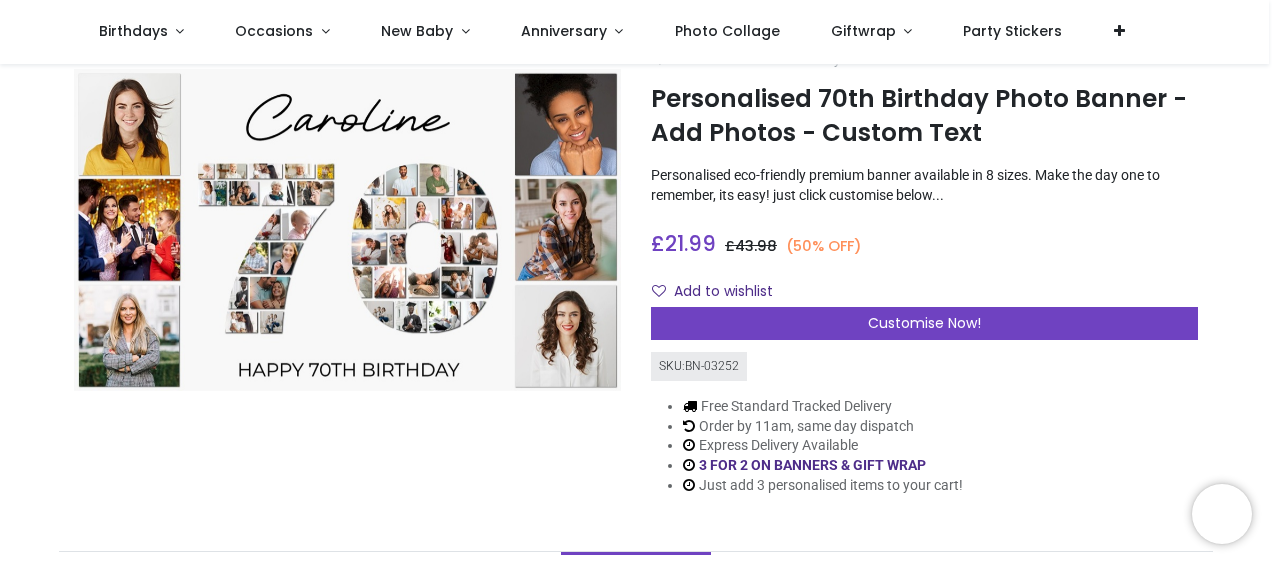 scroll, scrollTop: 100, scrollLeft: 0, axis: vertical 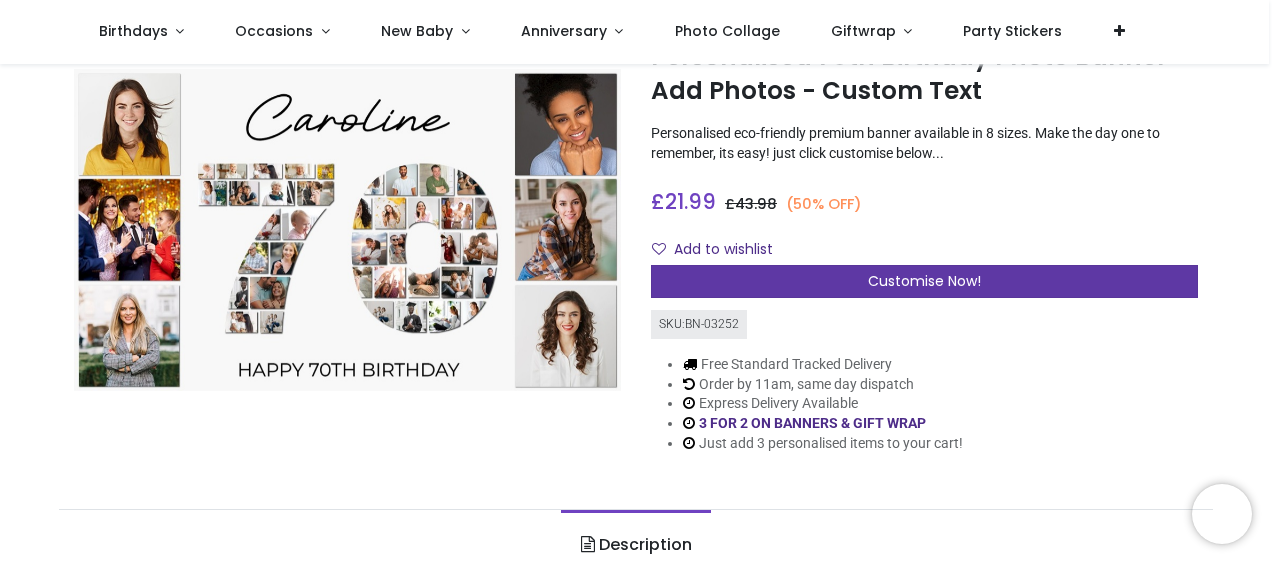 click on "Customise Now!" at bounding box center [924, 281] 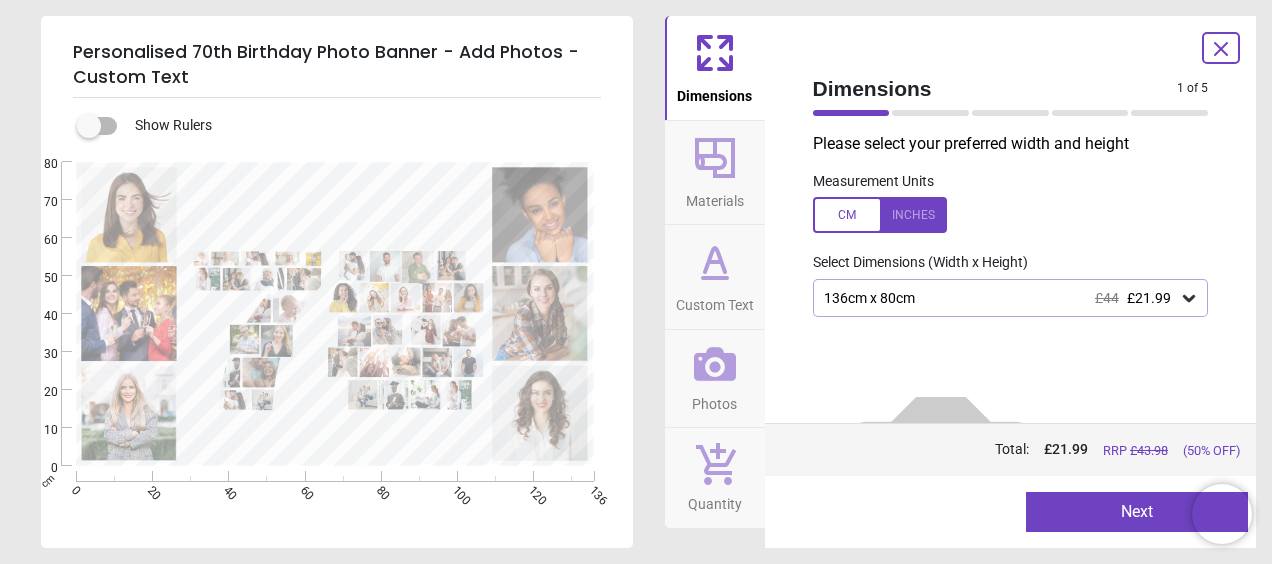 click on "Next" at bounding box center [1137, 512] 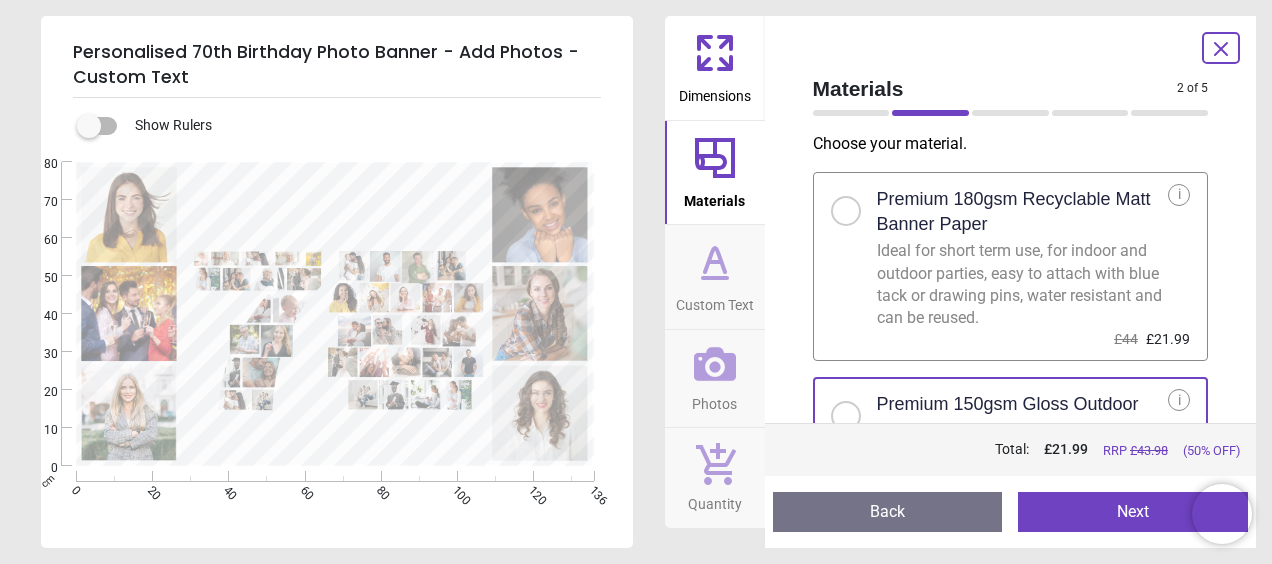 click on "Next" at bounding box center (1133, 512) 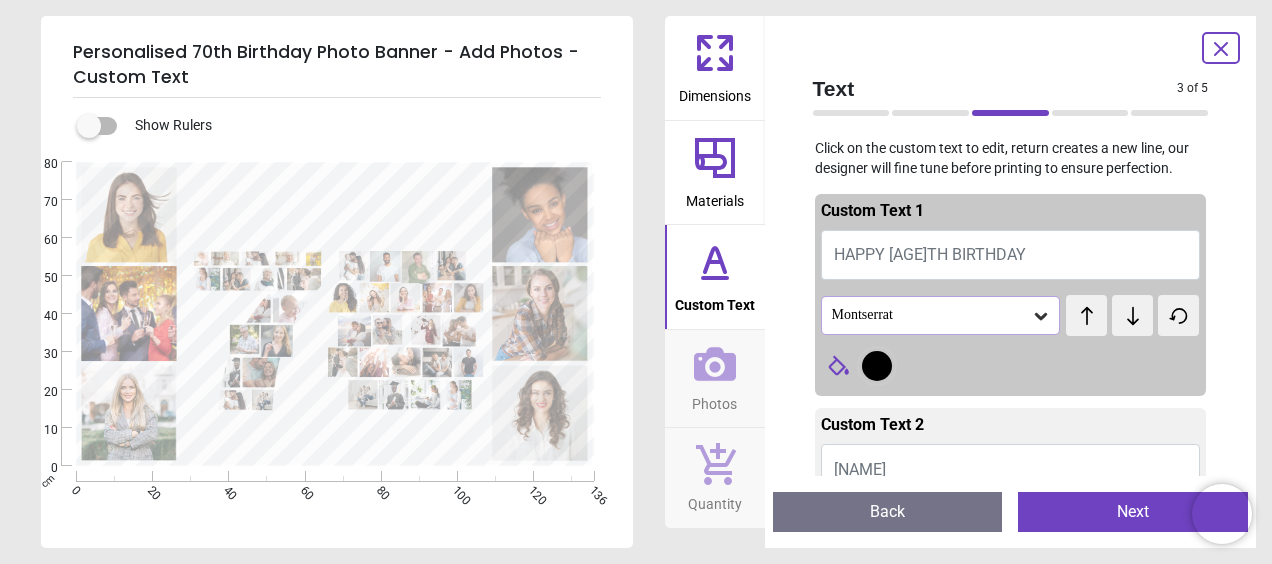 click on "Next" at bounding box center [1133, 512] 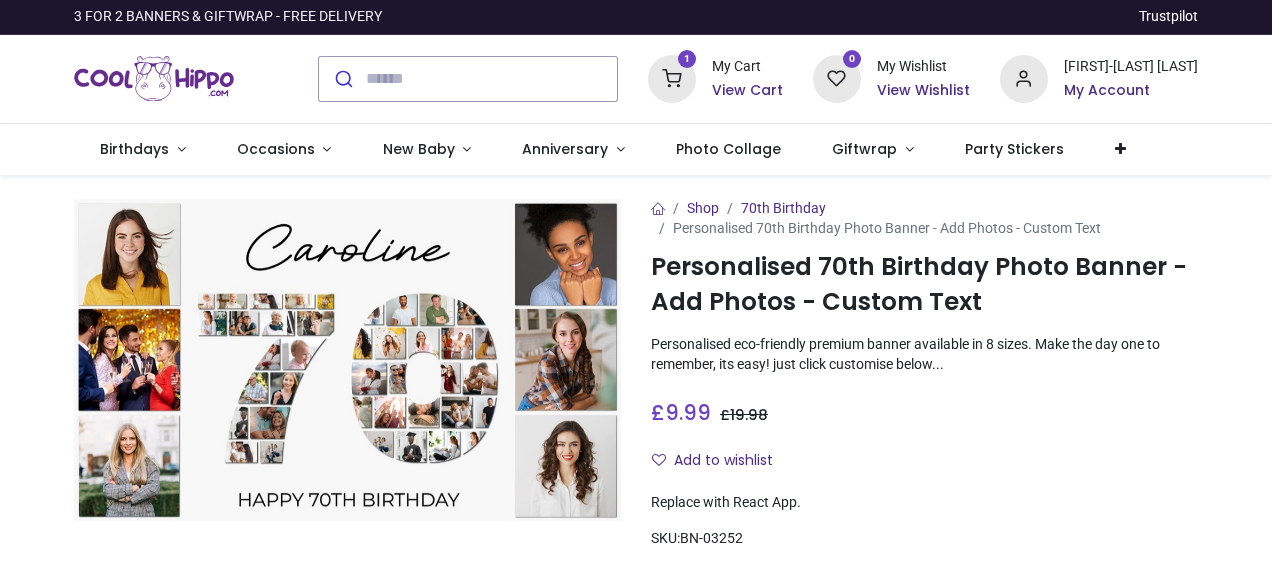 scroll, scrollTop: 0, scrollLeft: 0, axis: both 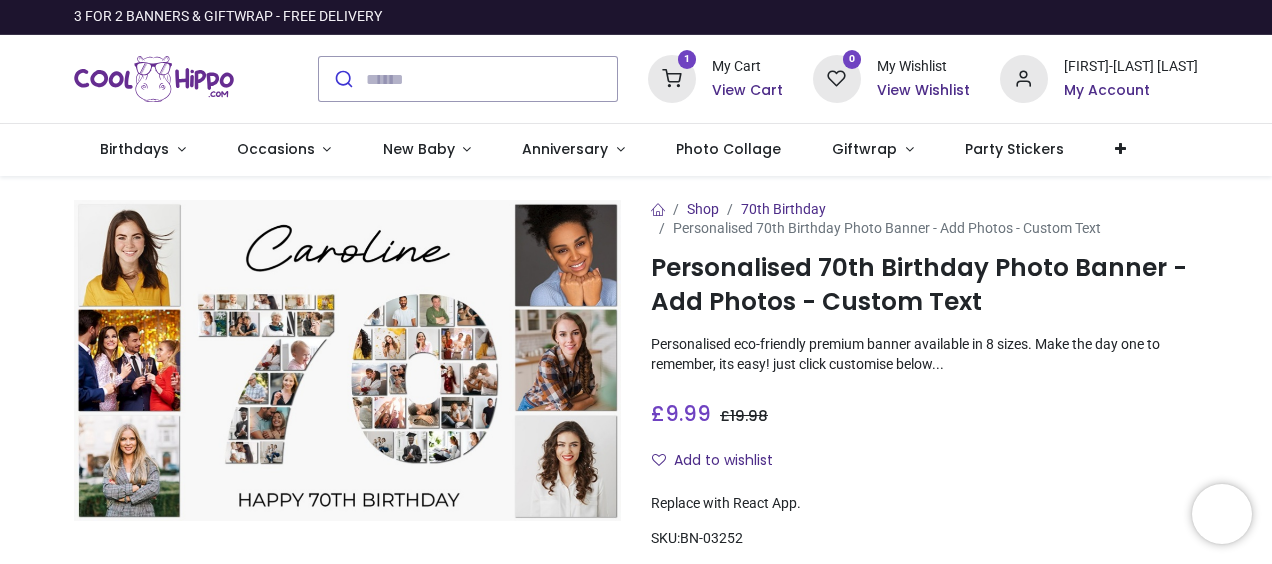 type on "**********" 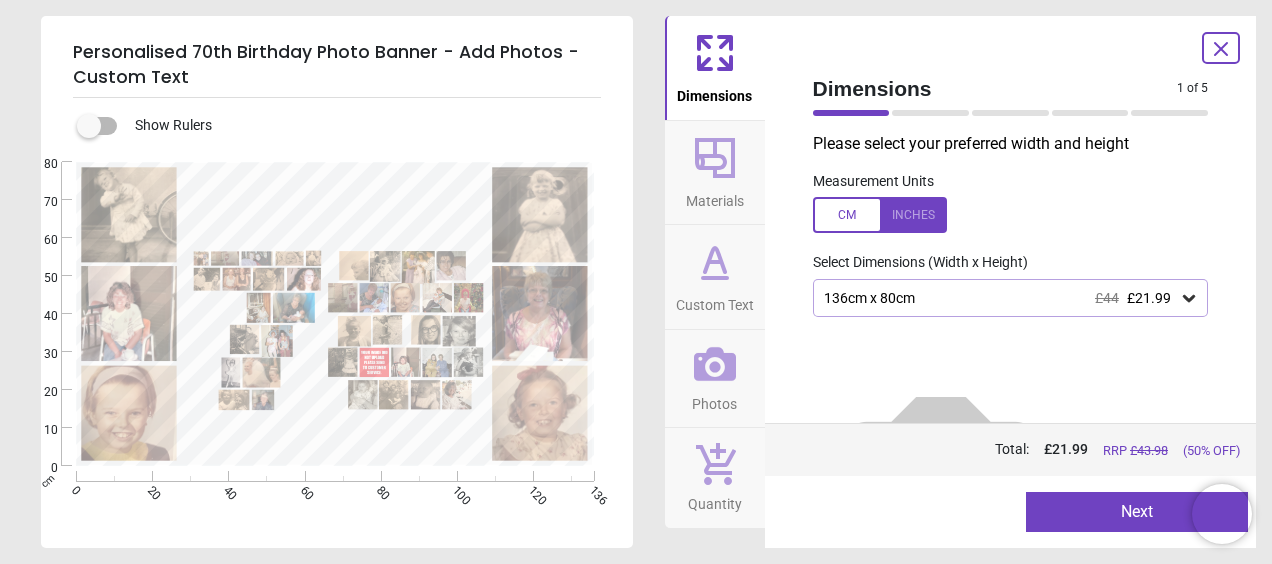click on "Next" at bounding box center [1137, 512] 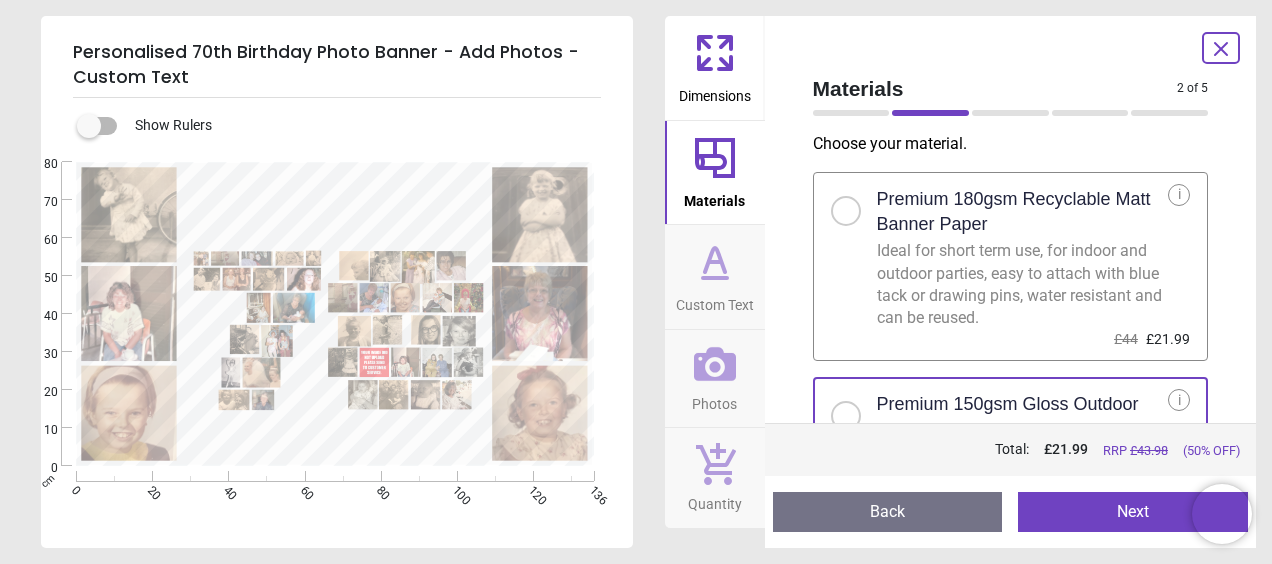 click on "Next" at bounding box center [1133, 512] 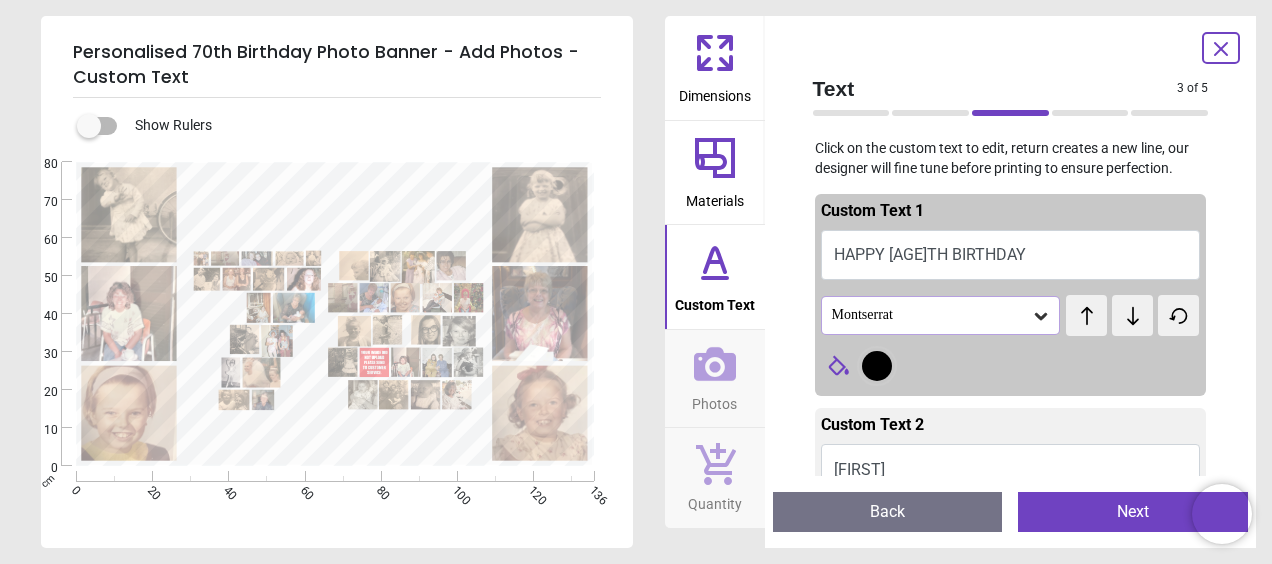 click on "Next" at bounding box center [1133, 512] 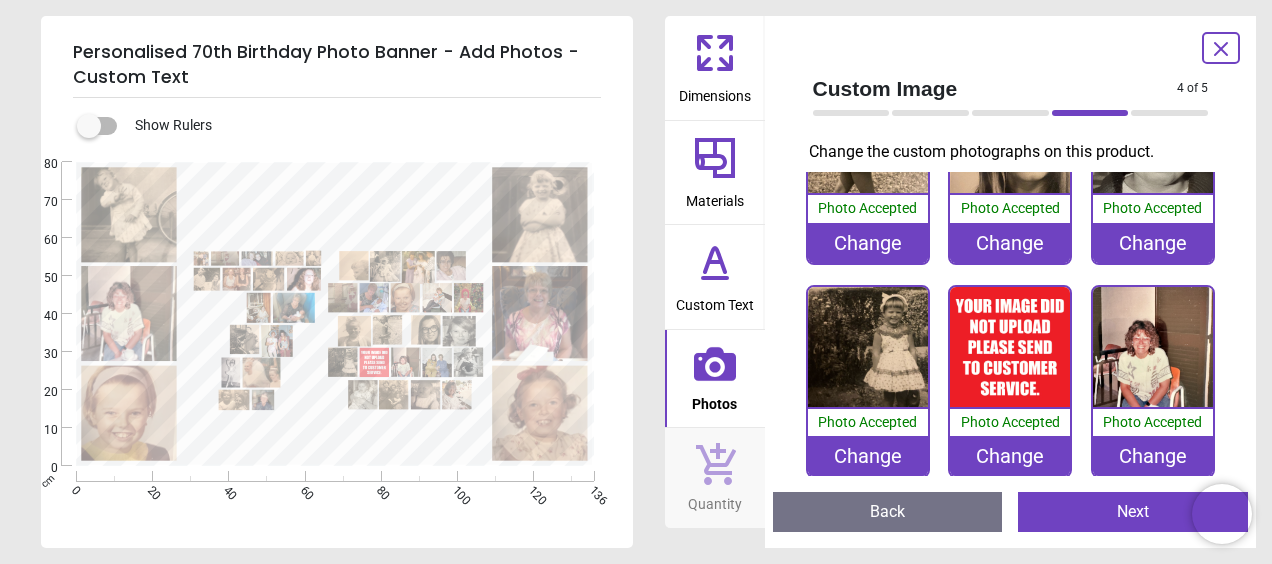 scroll, scrollTop: 2500, scrollLeft: 0, axis: vertical 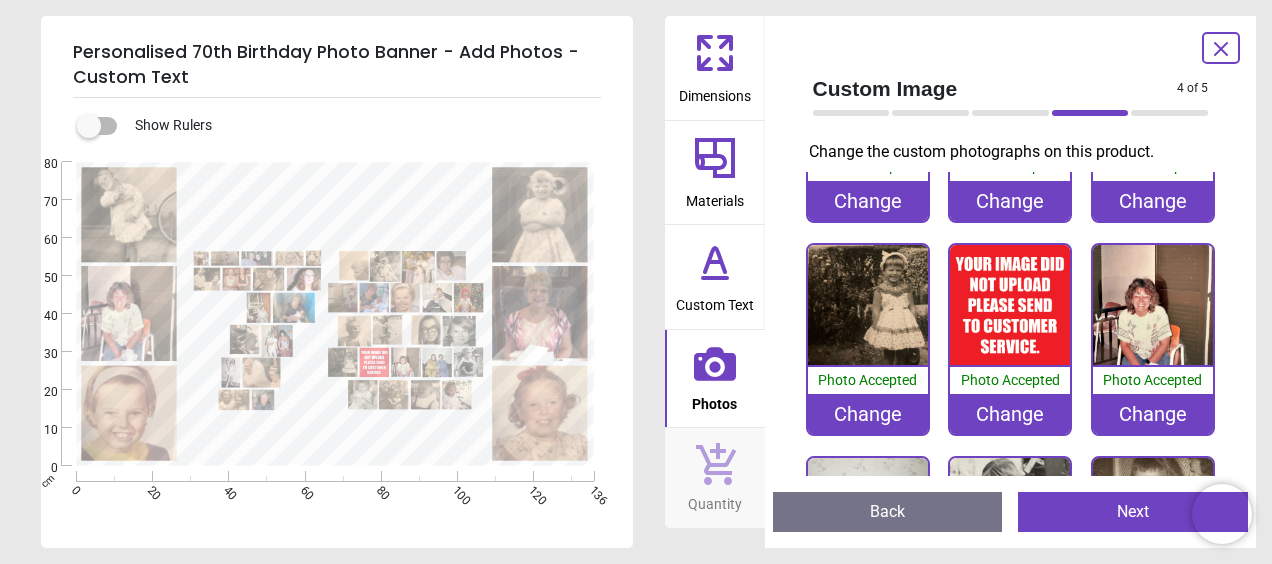 click on "Change" at bounding box center [1010, 414] 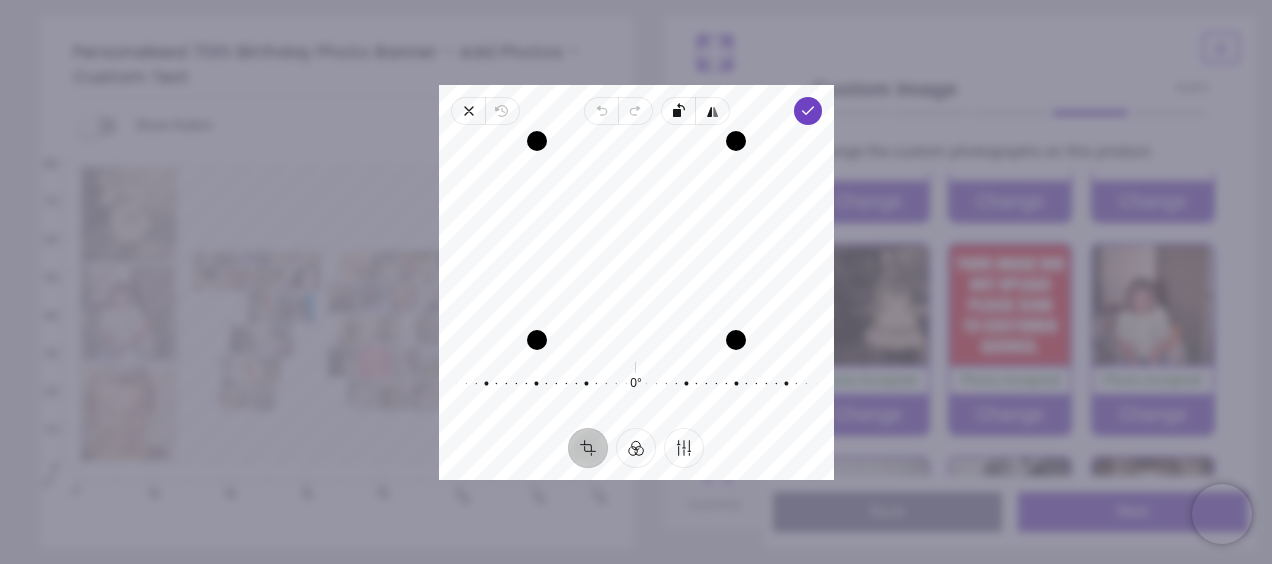 drag, startPoint x: 643, startPoint y: 252, endPoint x: 646, endPoint y: 264, distance: 12.369317 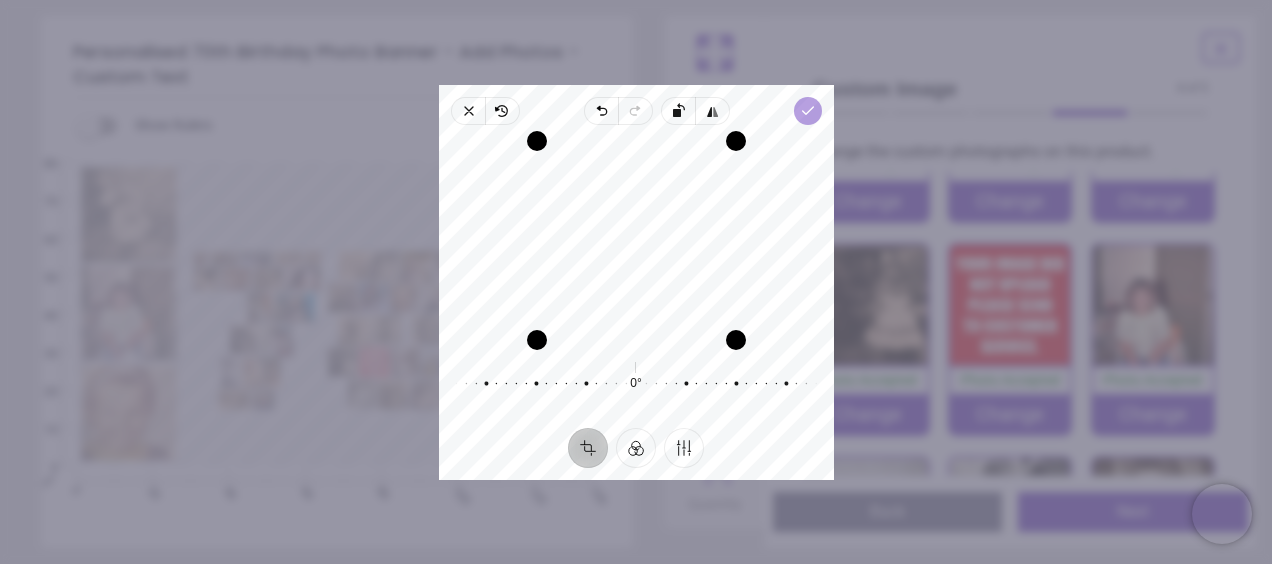 click 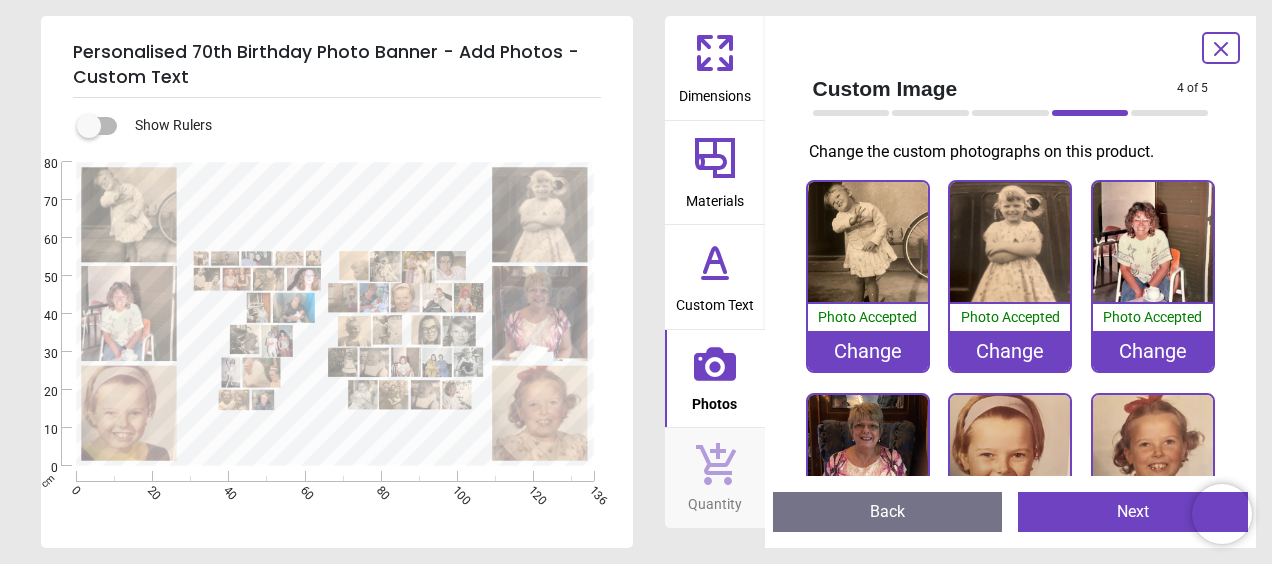 scroll, scrollTop: 0, scrollLeft: 0, axis: both 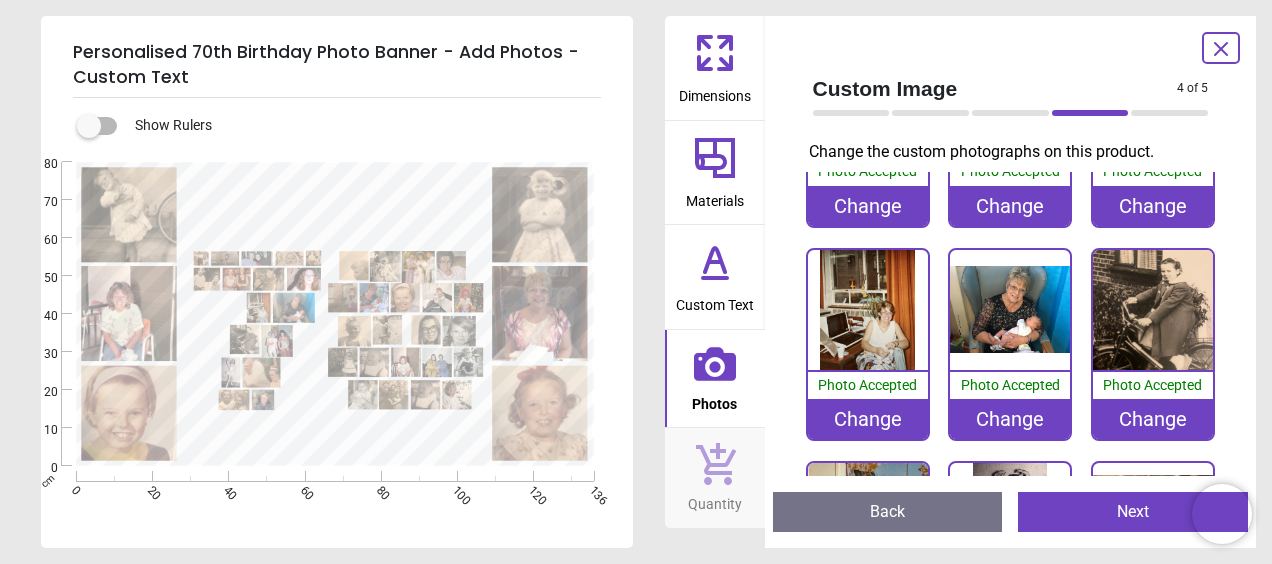 click at bounding box center [1010, 310] 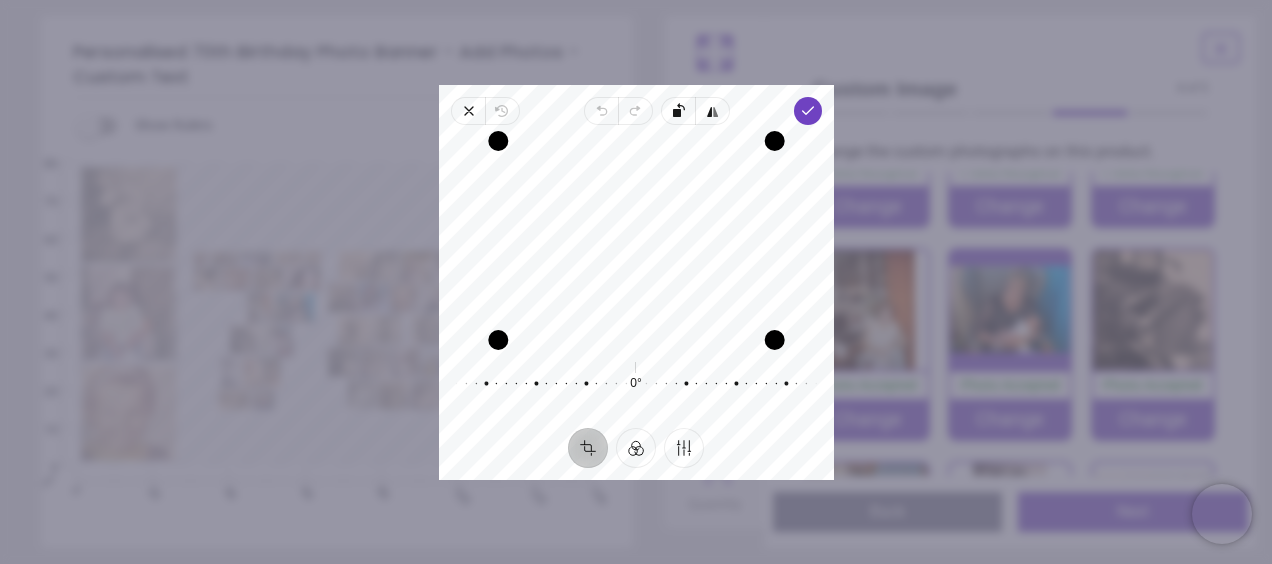 drag, startPoint x: 679, startPoint y: 217, endPoint x: 680, endPoint y: 266, distance: 49.010204 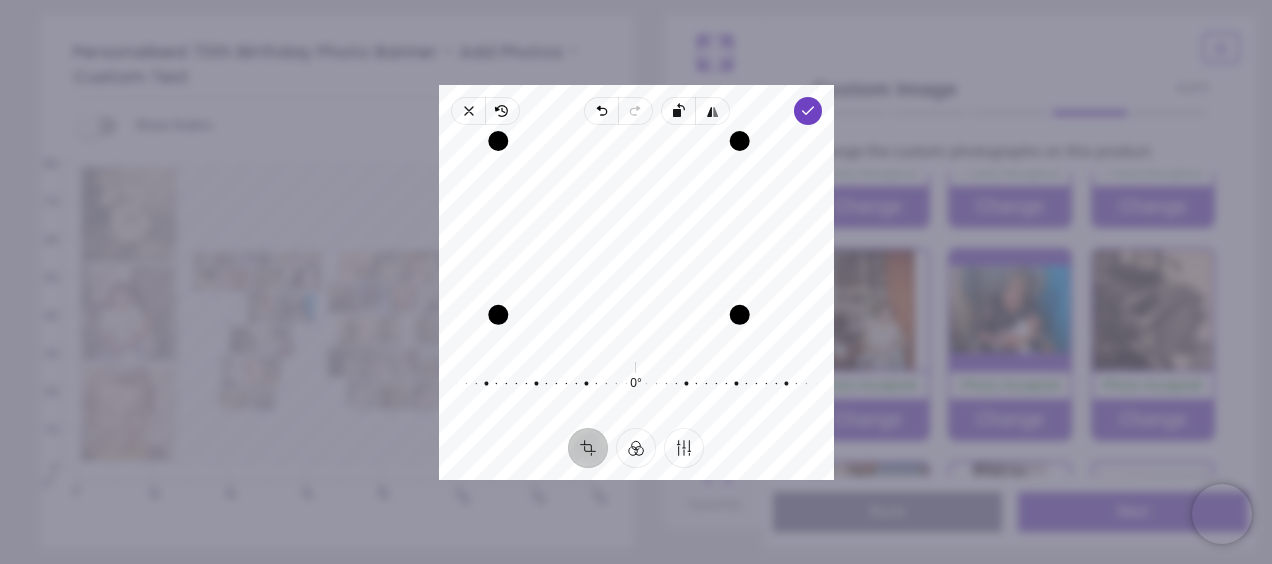 drag, startPoint x: 782, startPoint y: 342, endPoint x: 741, endPoint y: 325, distance: 44.38468 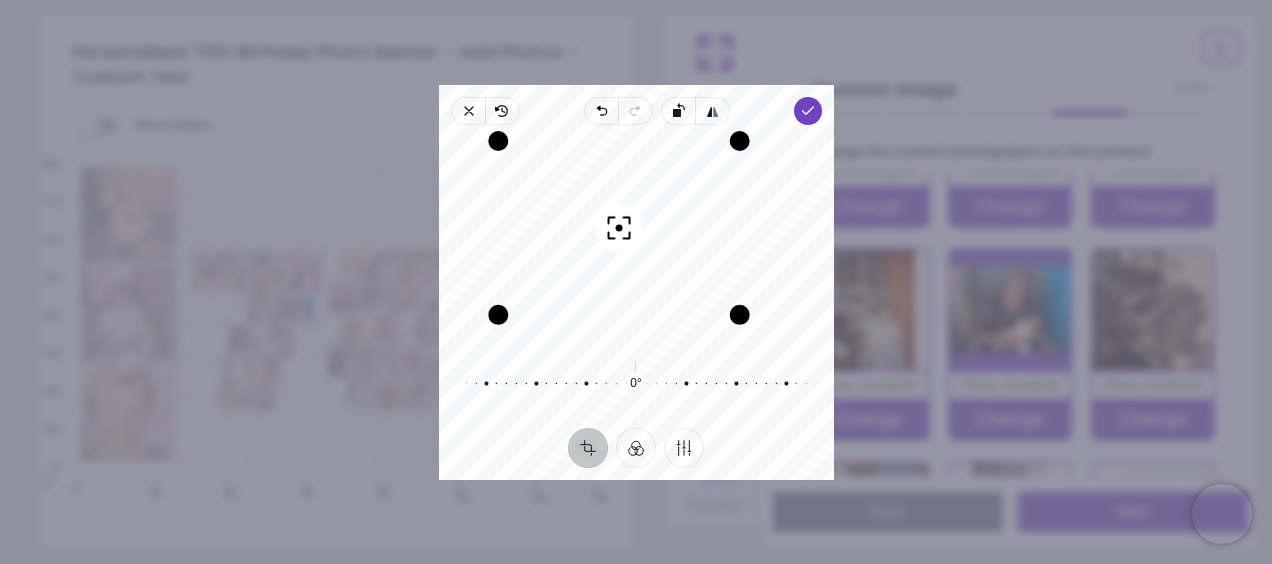 drag, startPoint x: 688, startPoint y: 262, endPoint x: 648, endPoint y: 260, distance: 40.04997 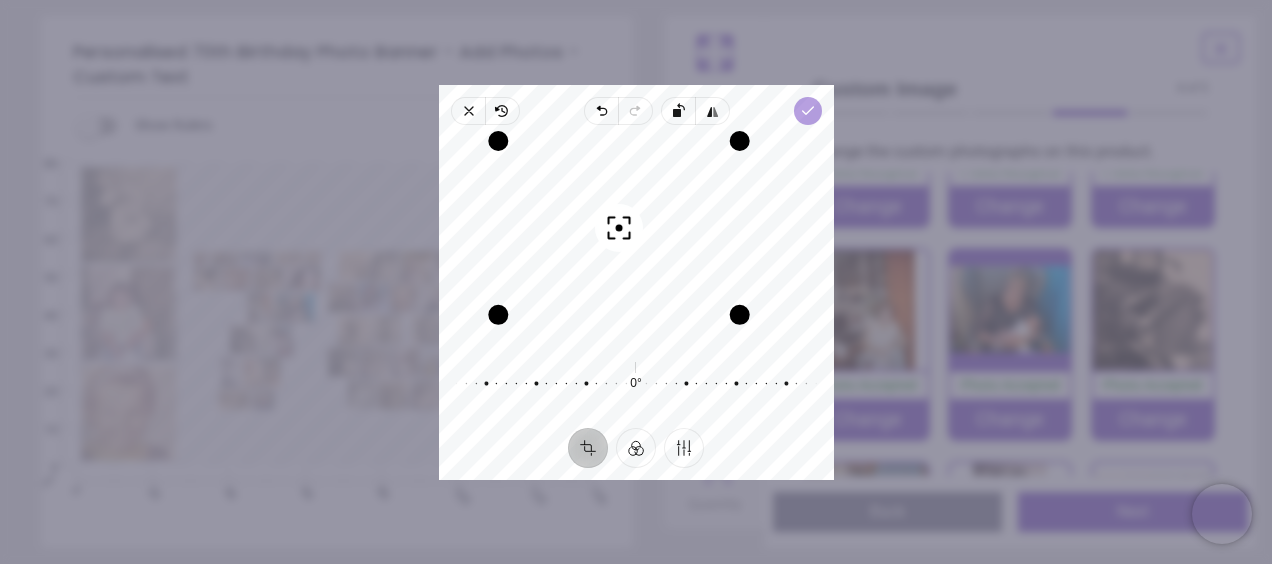 click on "Done" at bounding box center [807, 111] 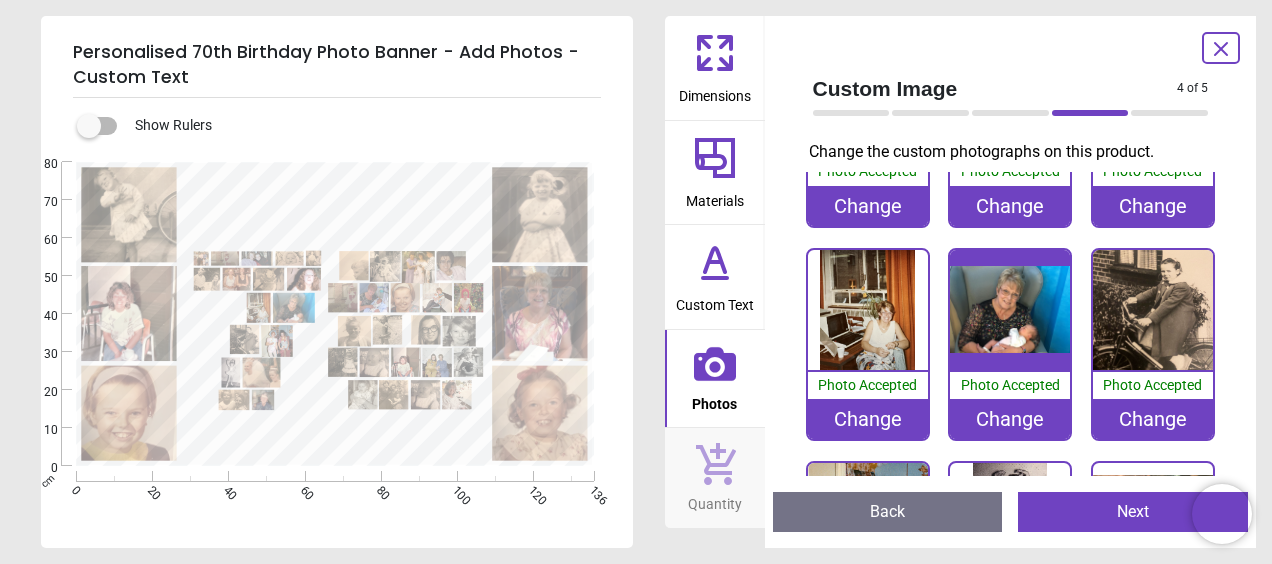 click at bounding box center (1010, 310) 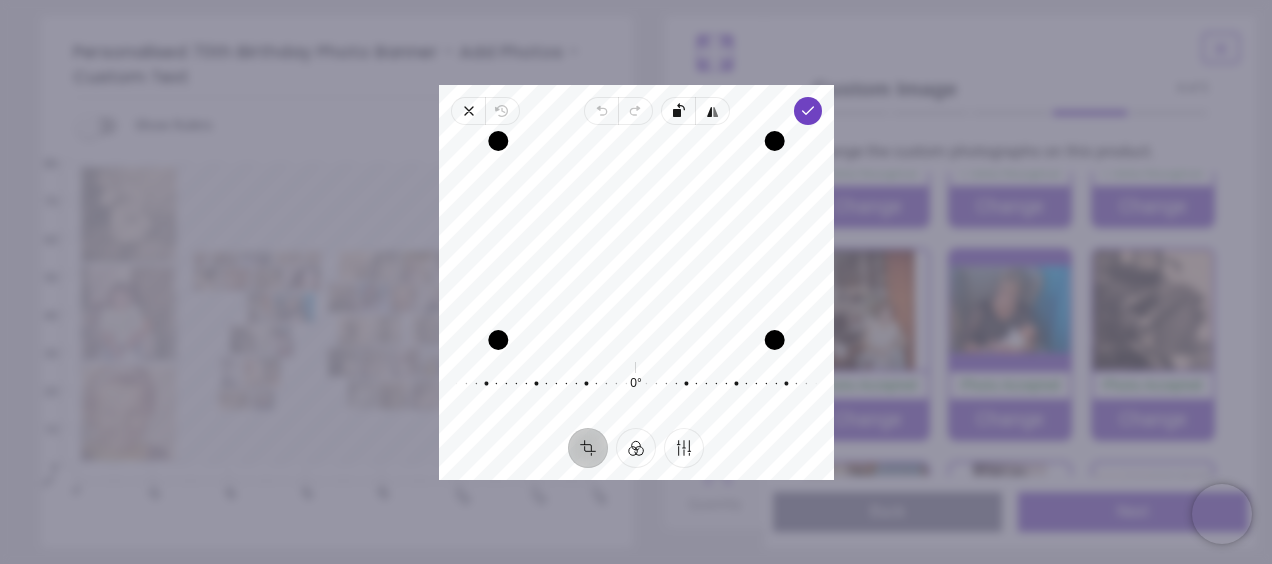 drag, startPoint x: 665, startPoint y: 222, endPoint x: 584, endPoint y: 284, distance: 102.0049 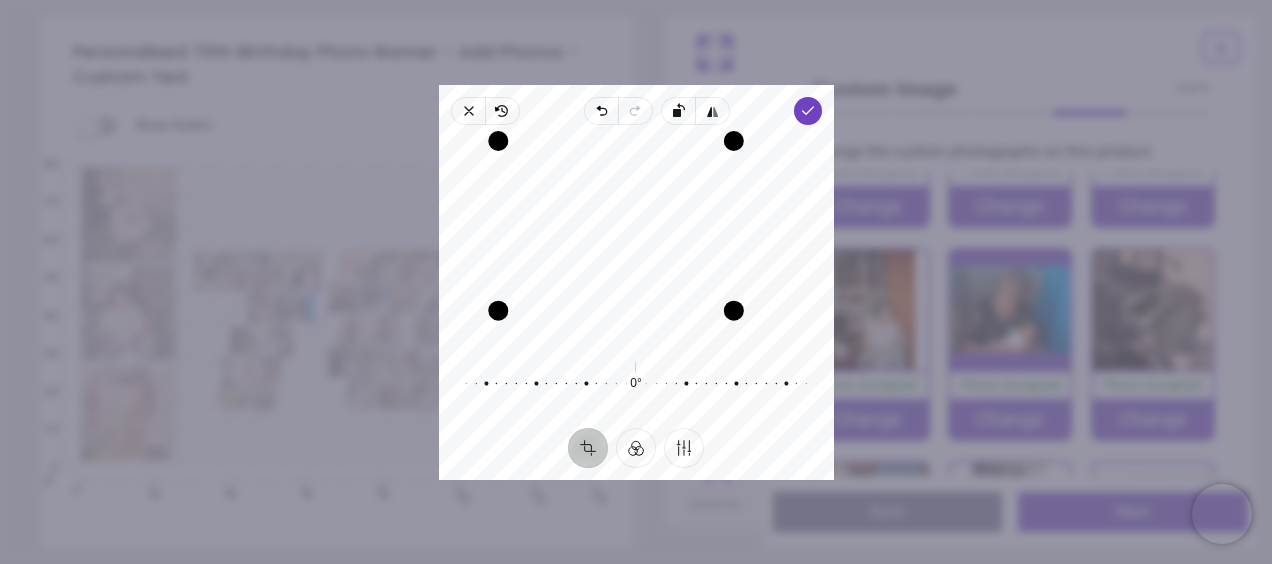 drag, startPoint x: 778, startPoint y: 338, endPoint x: 721, endPoint y: 328, distance: 57.870544 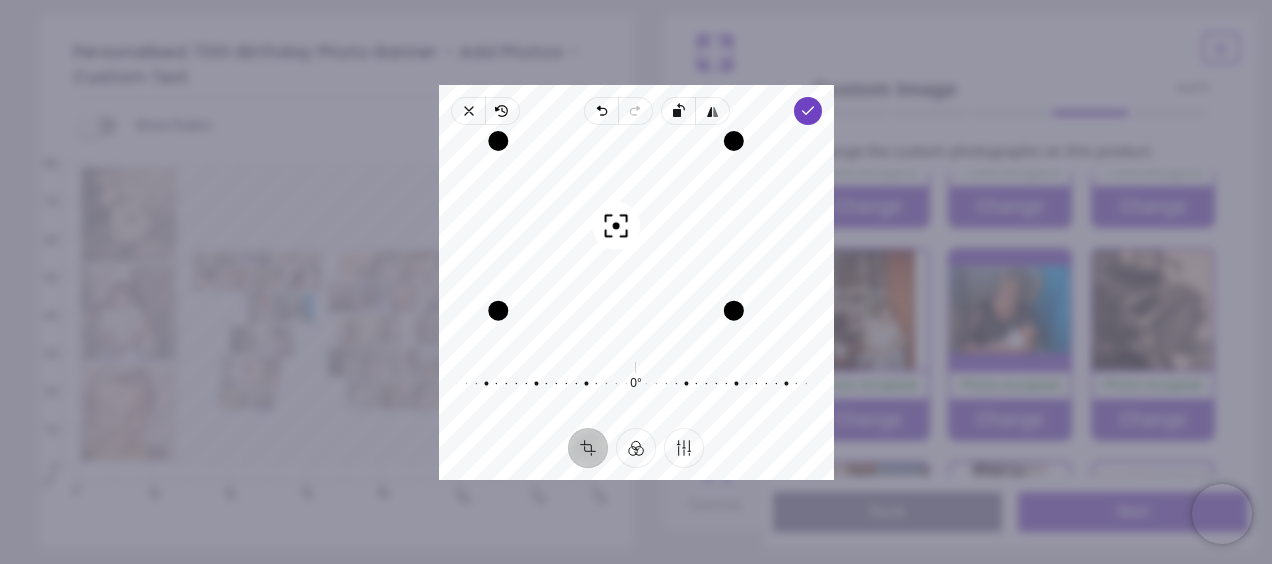 drag, startPoint x: 673, startPoint y: 254, endPoint x: 606, endPoint y: 226, distance: 72.615425 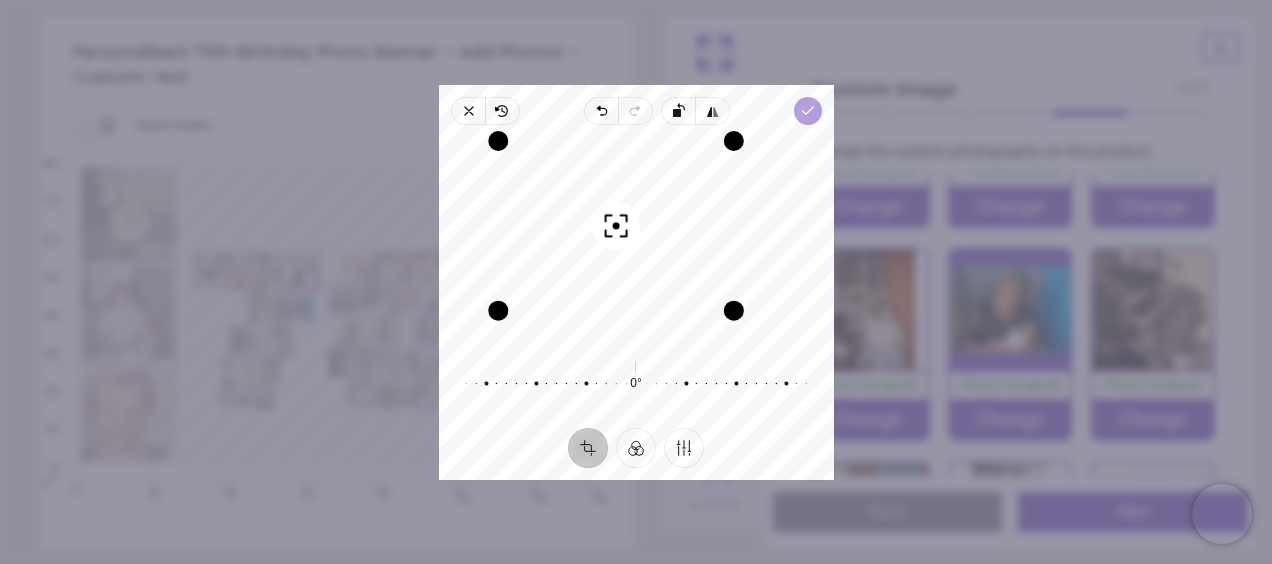 click on "Done" at bounding box center (807, 111) 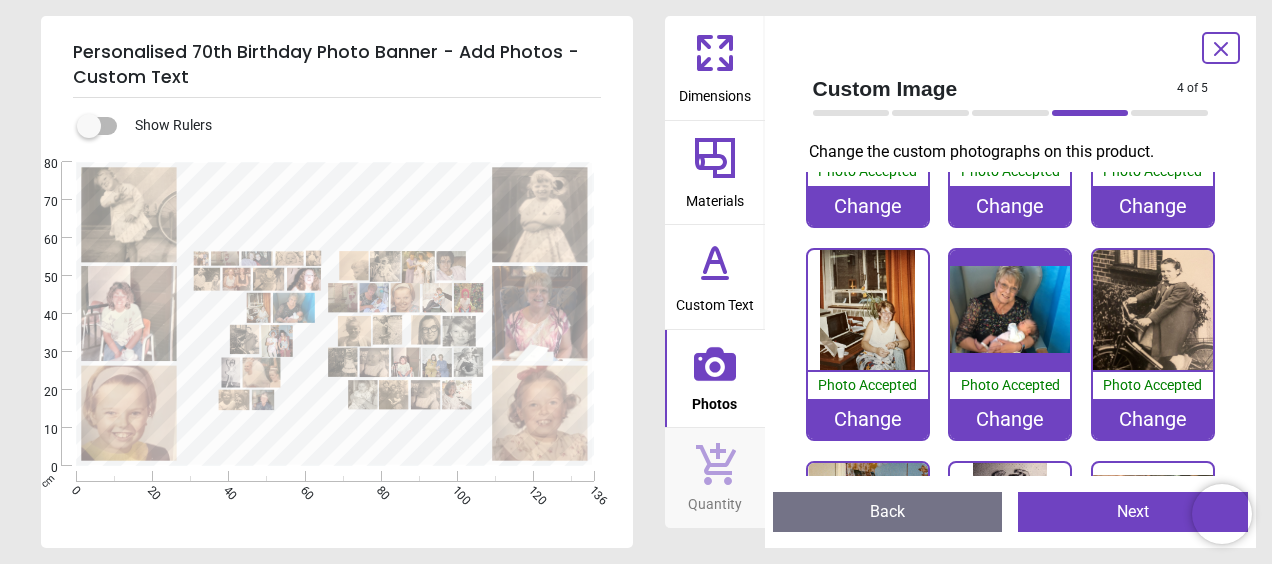 scroll, scrollTop: 800, scrollLeft: 0, axis: vertical 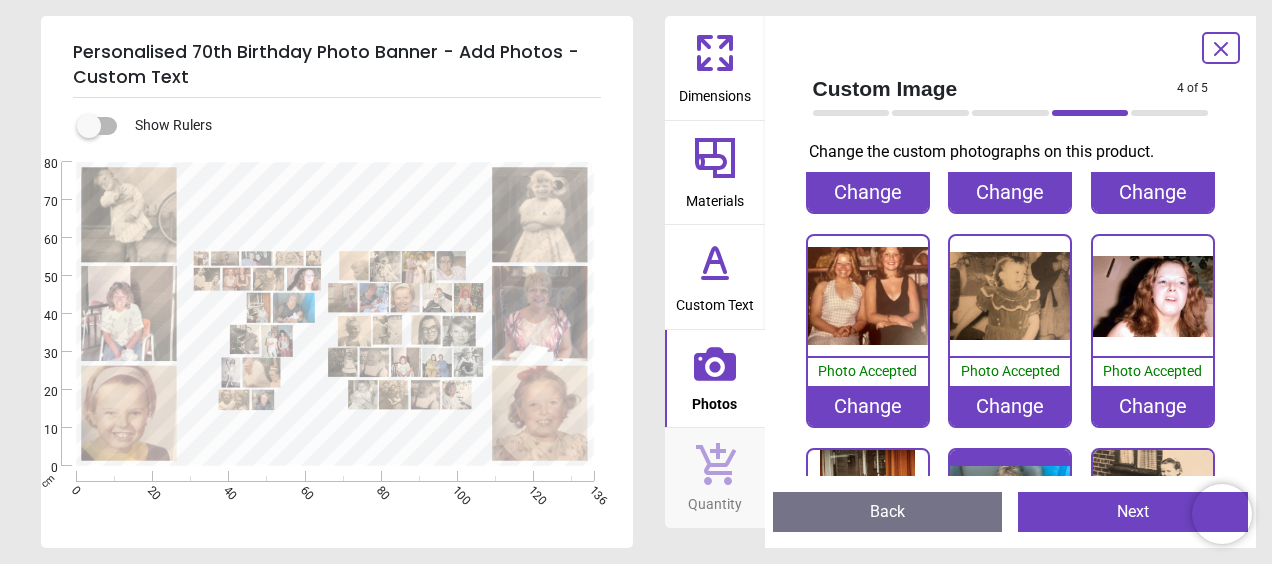 click at bounding box center (1153, 296) 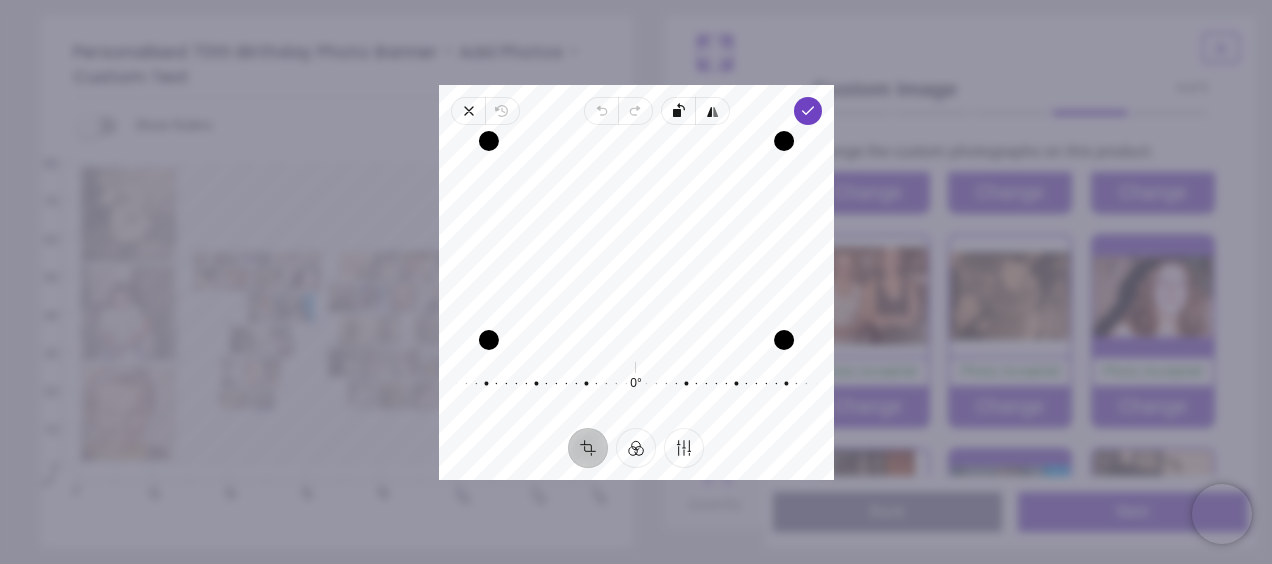 drag, startPoint x: 701, startPoint y: 258, endPoint x: 694, endPoint y: 309, distance: 51.47815 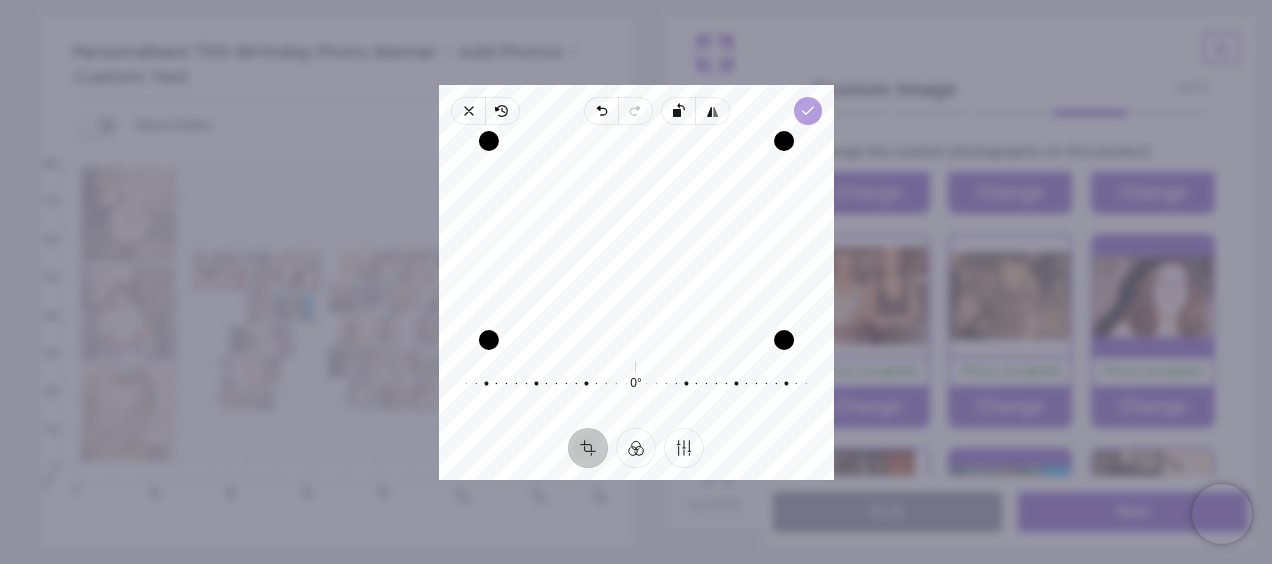 click 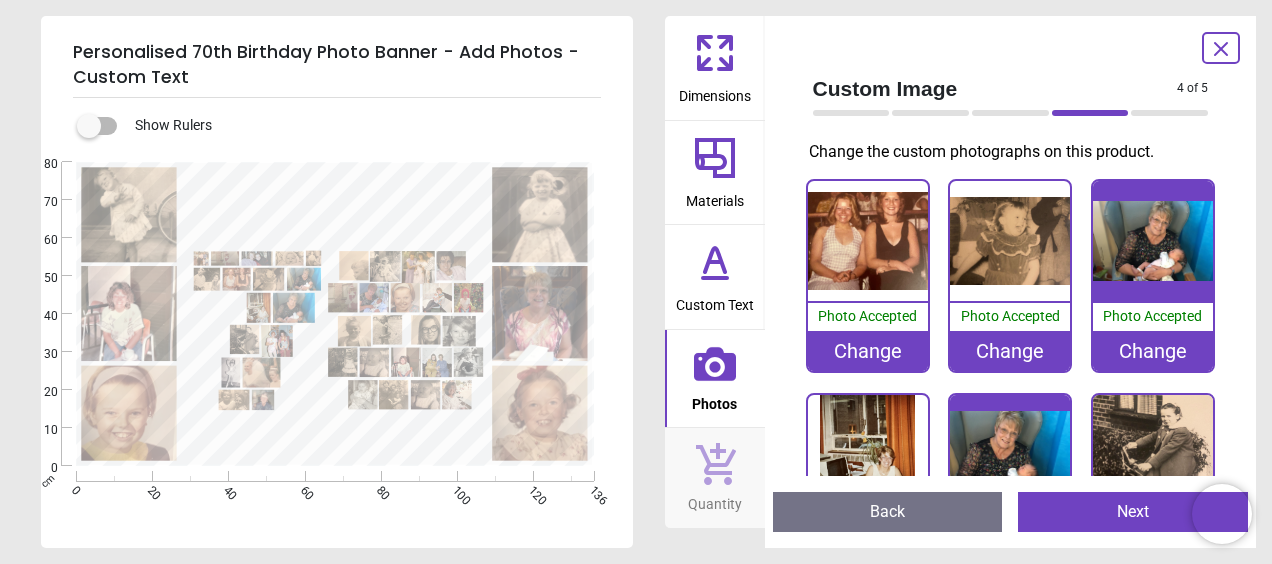 scroll, scrollTop: 900, scrollLeft: 0, axis: vertical 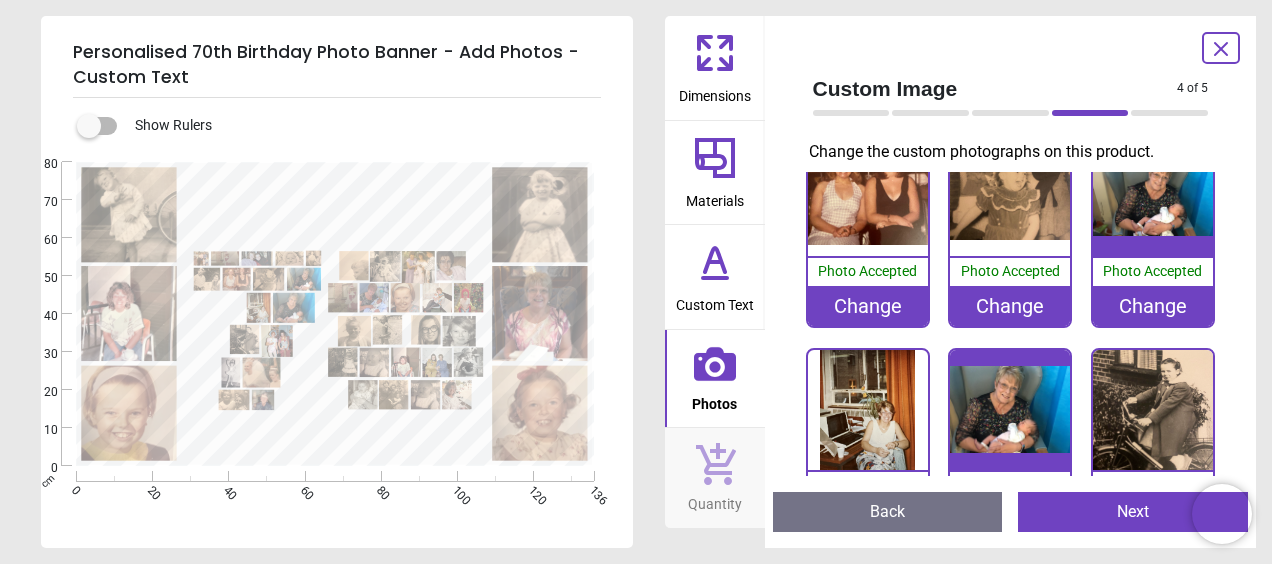 click at bounding box center (1010, 410) 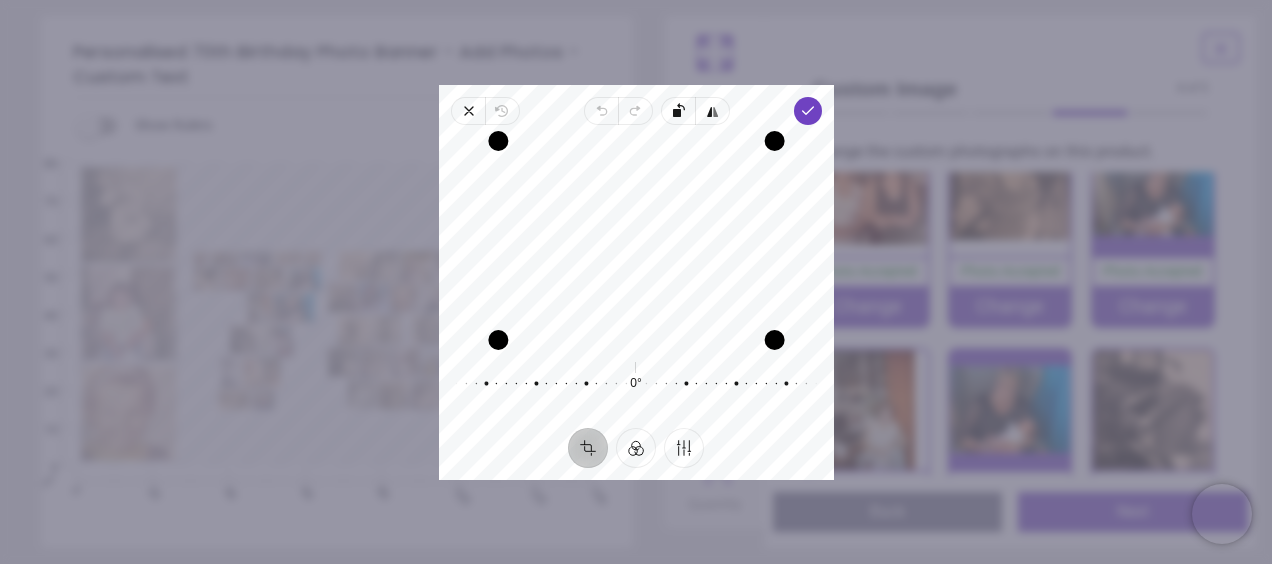 drag, startPoint x: 682, startPoint y: 235, endPoint x: 627, endPoint y: 252, distance: 57.567352 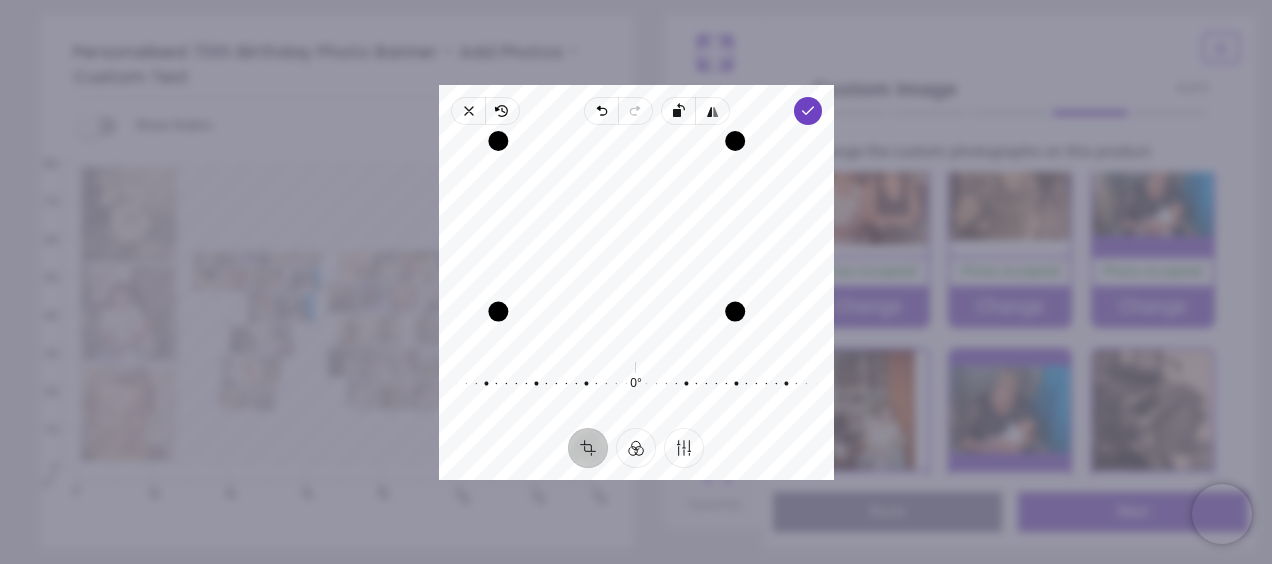 drag, startPoint x: 772, startPoint y: 336, endPoint x: 722, endPoint y: 307, distance: 57.801384 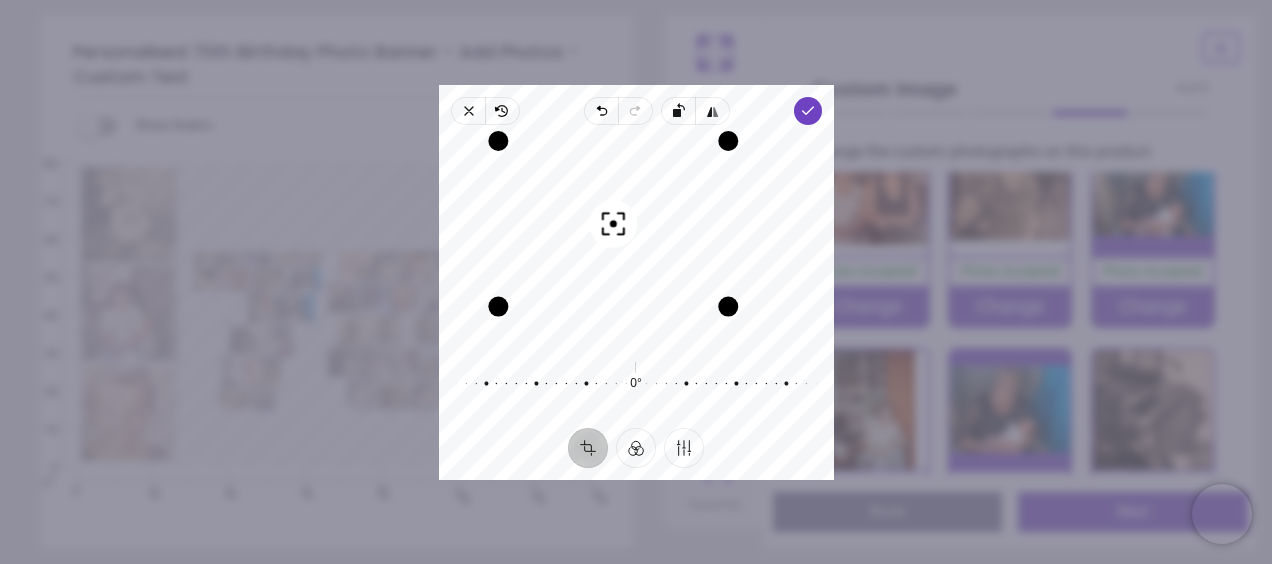 drag, startPoint x: 674, startPoint y: 248, endPoint x: 557, endPoint y: 260, distance: 117.61378 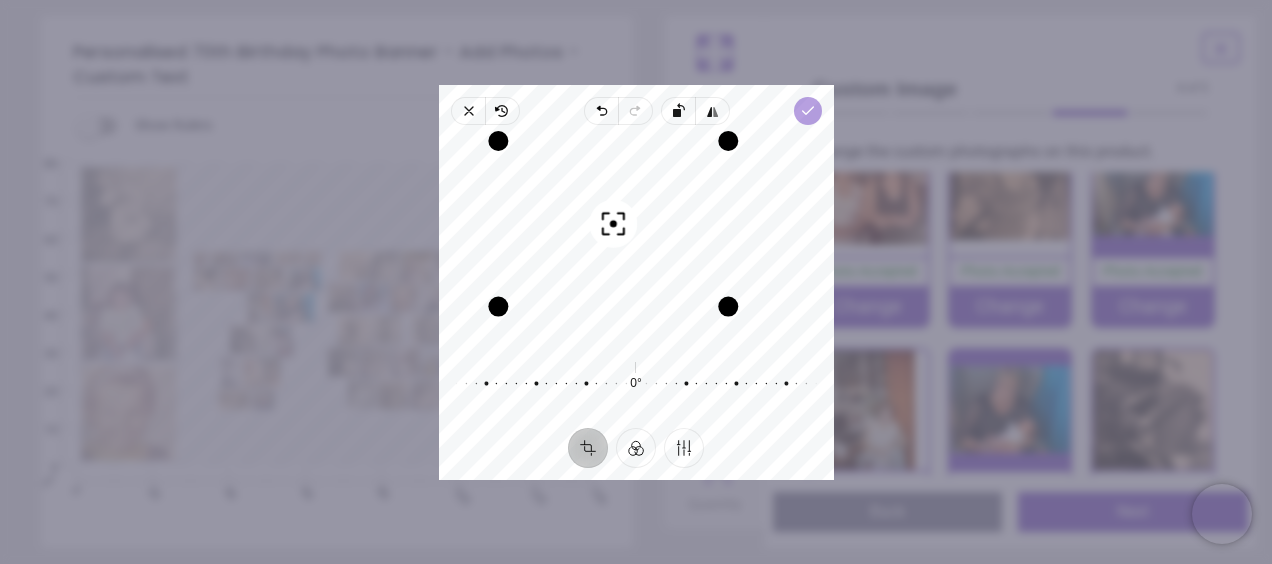 click 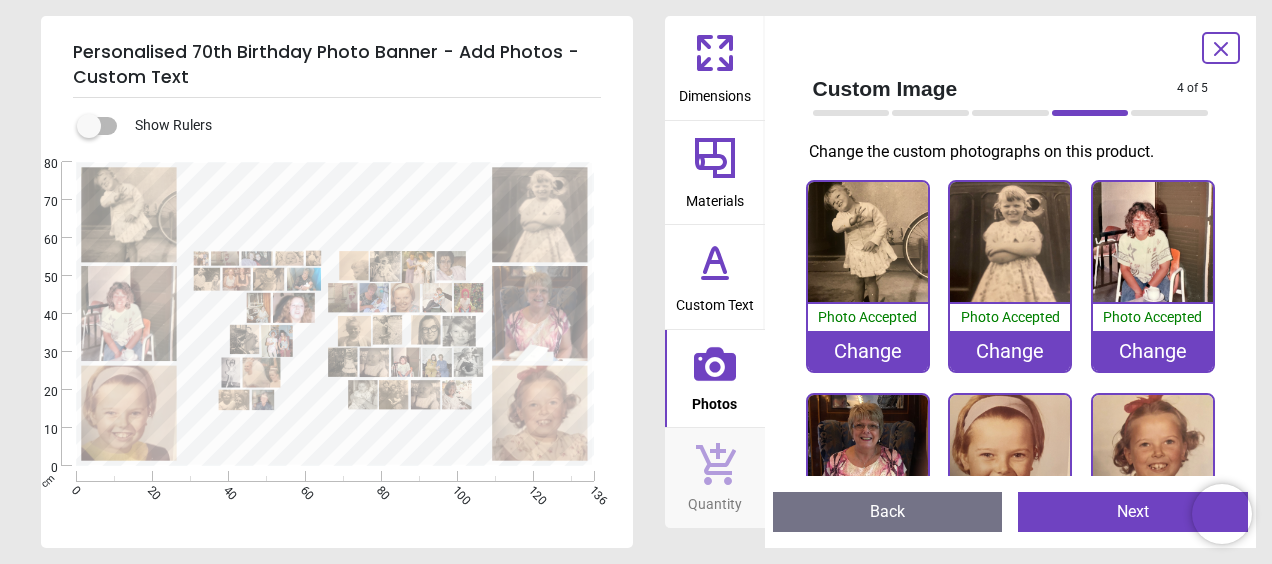 scroll, scrollTop: 0, scrollLeft: 0, axis: both 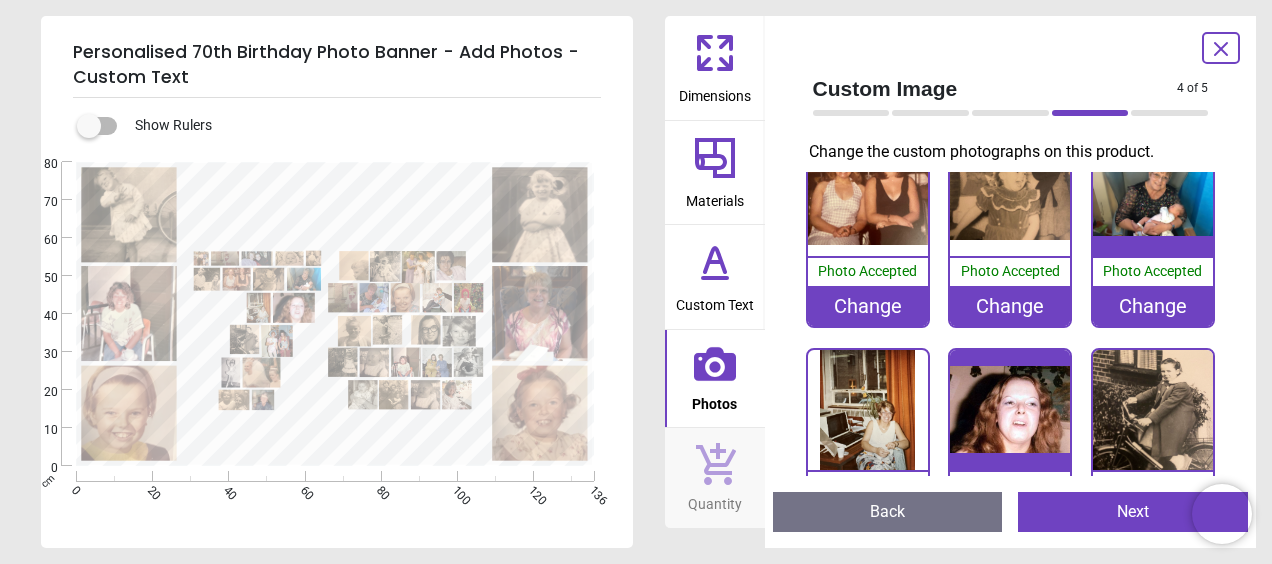 click on "Next" at bounding box center (1133, 512) 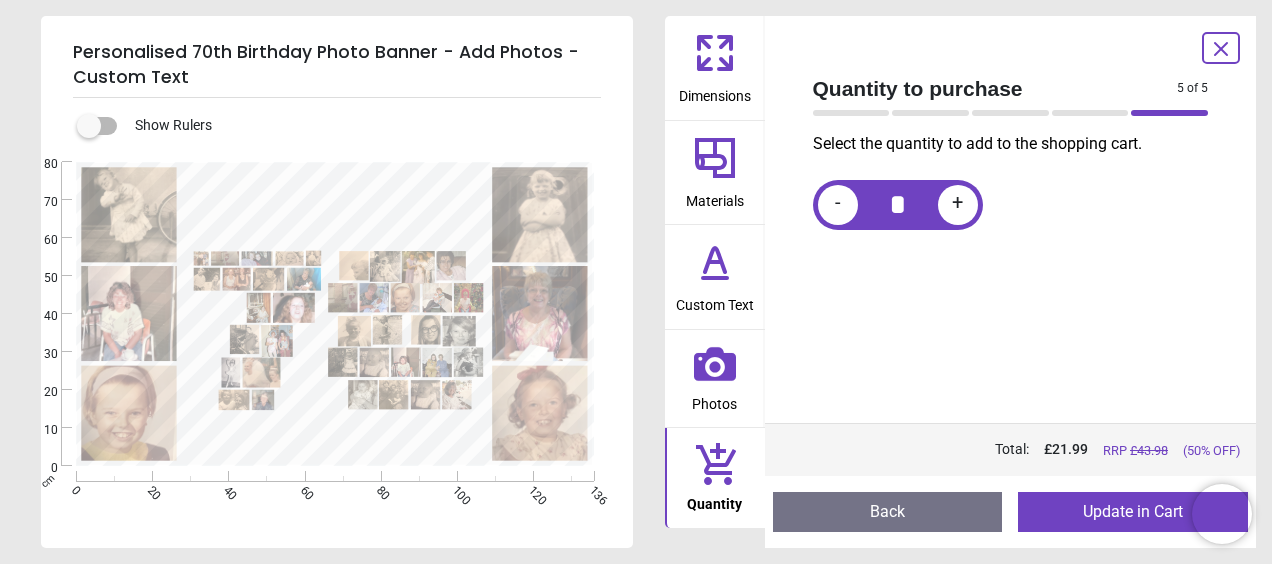 click on "Custom Text" at bounding box center (715, 301) 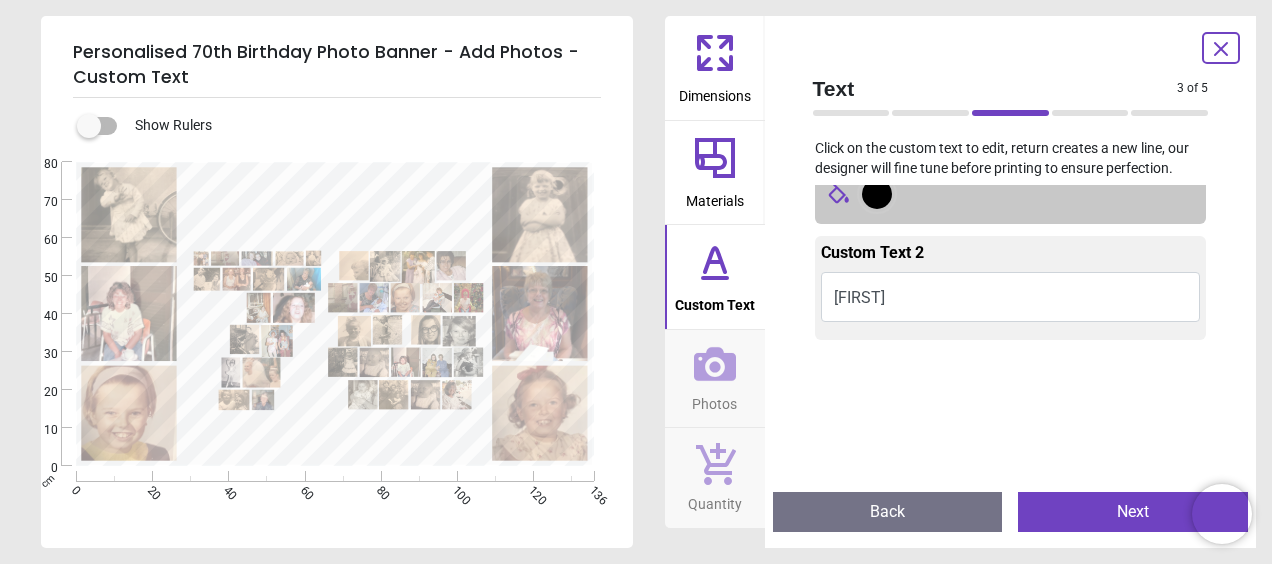 scroll, scrollTop: 200, scrollLeft: 0, axis: vertical 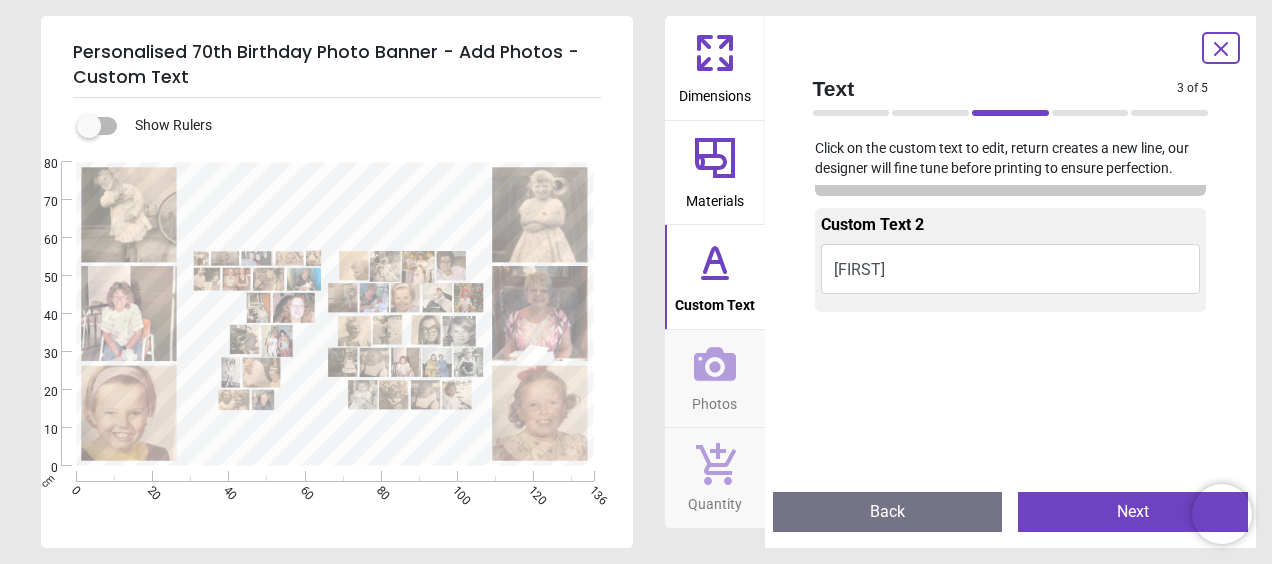click on "[FIRST]" at bounding box center (1011, 269) 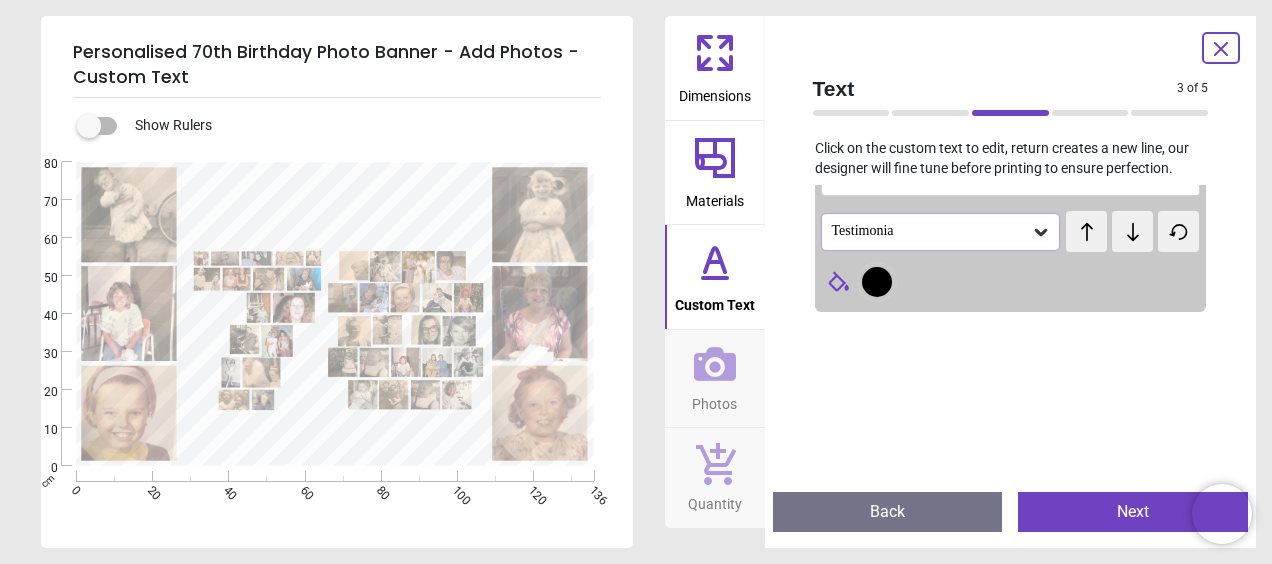 click on "[FIRST]" at bounding box center [1011, 171] 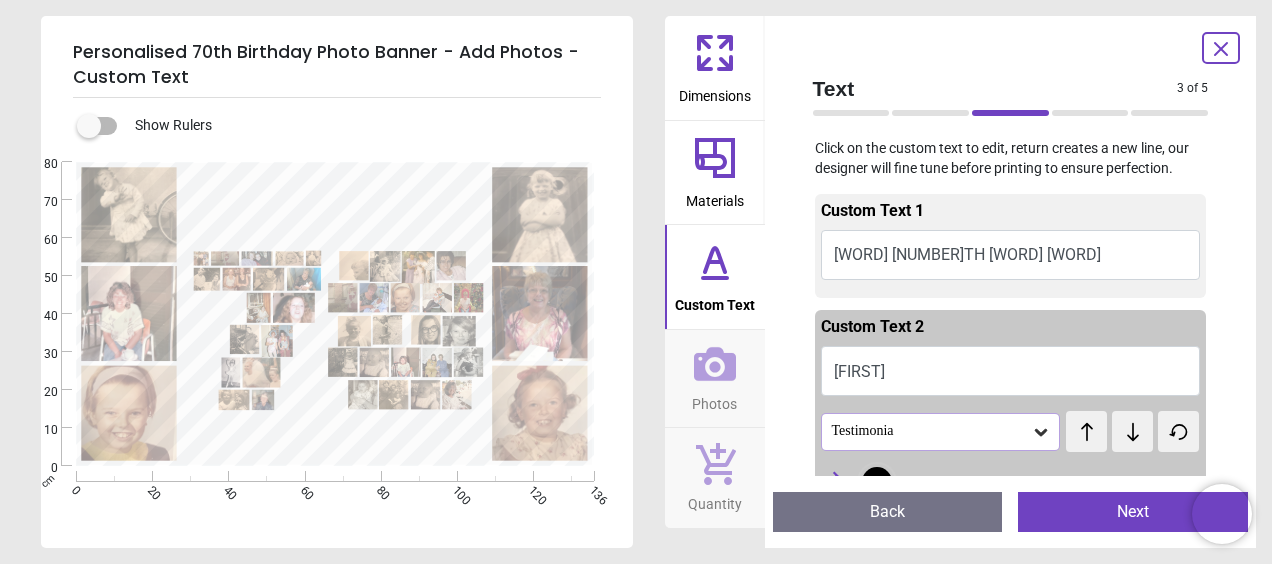 click on "[FIRST]" at bounding box center (1011, 371) 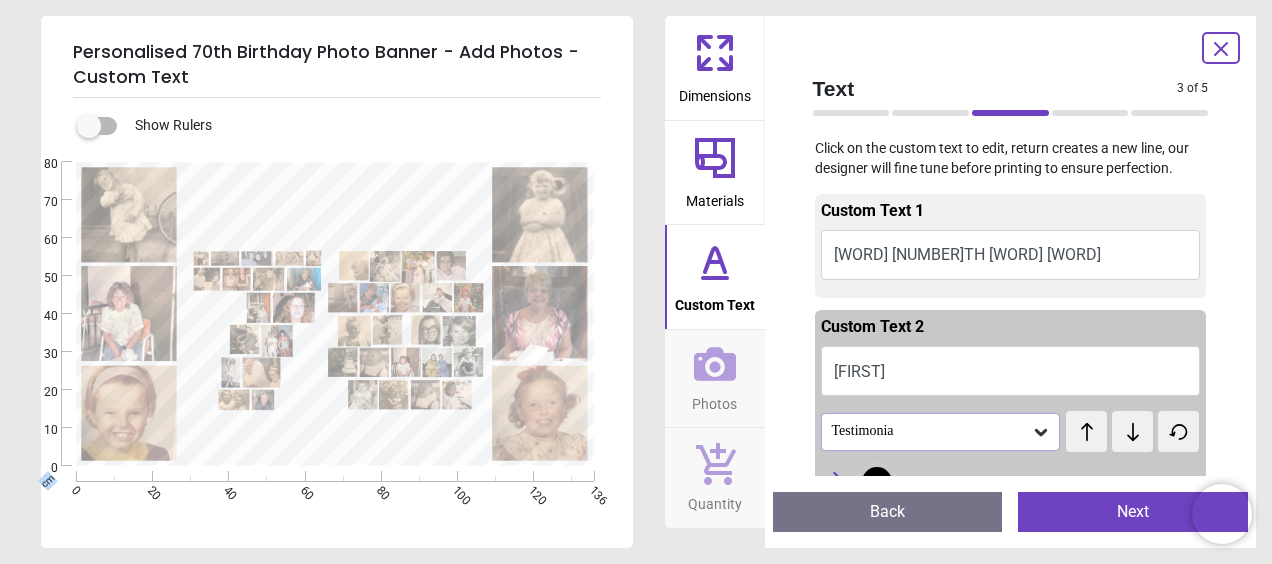 click at bounding box center (335, 314) 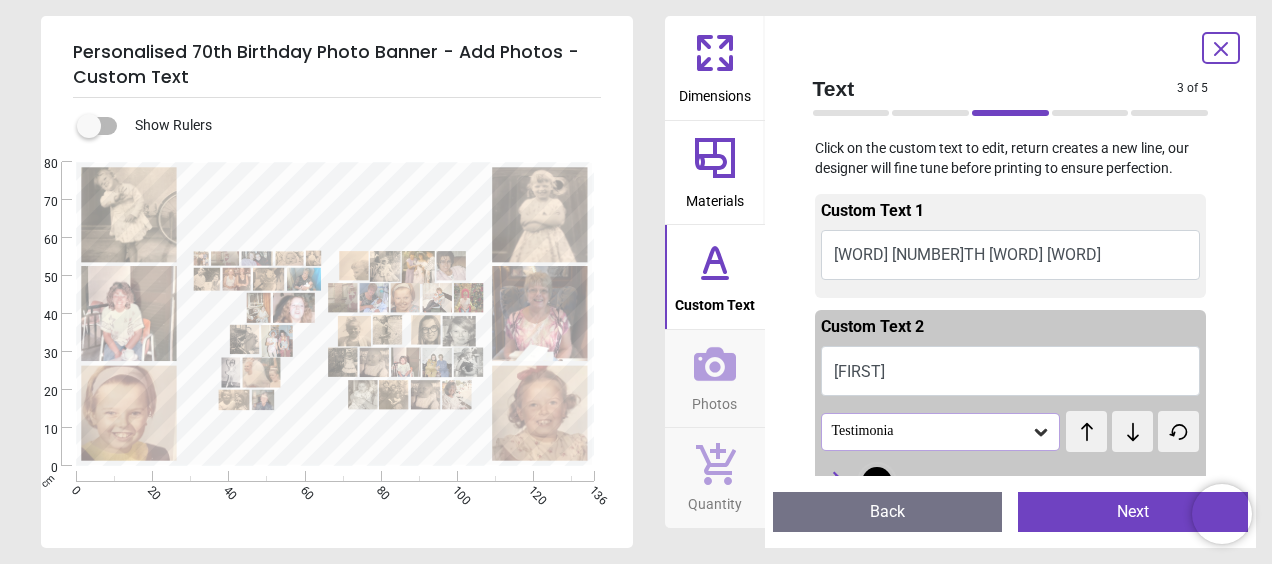 click at bounding box center [335, 314] 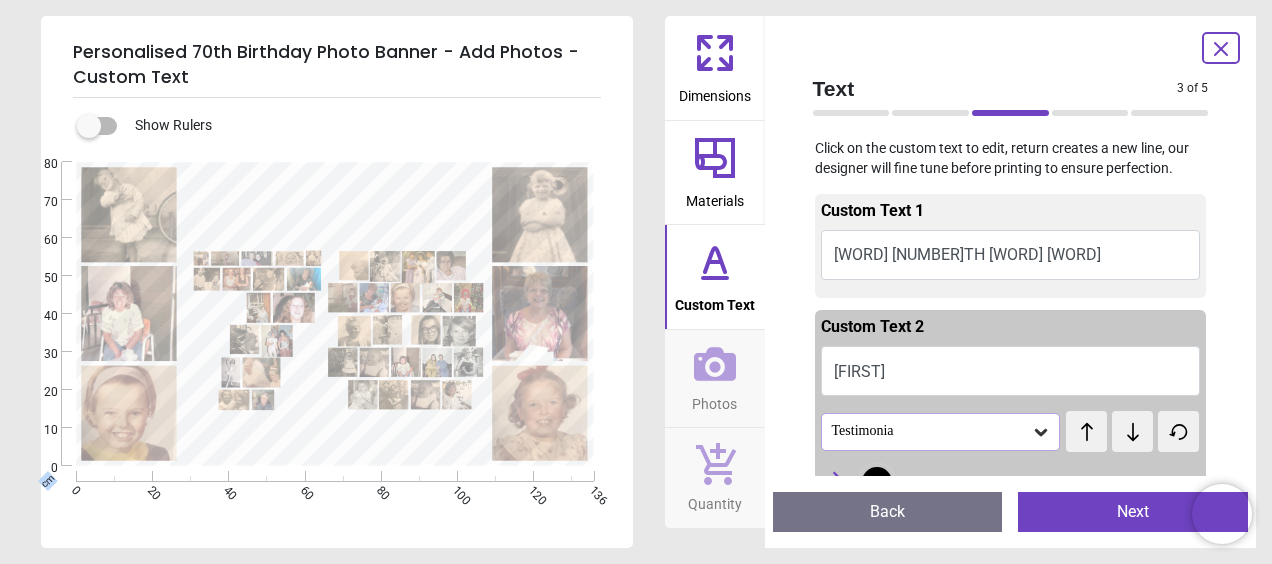 click at bounding box center (335, 314) 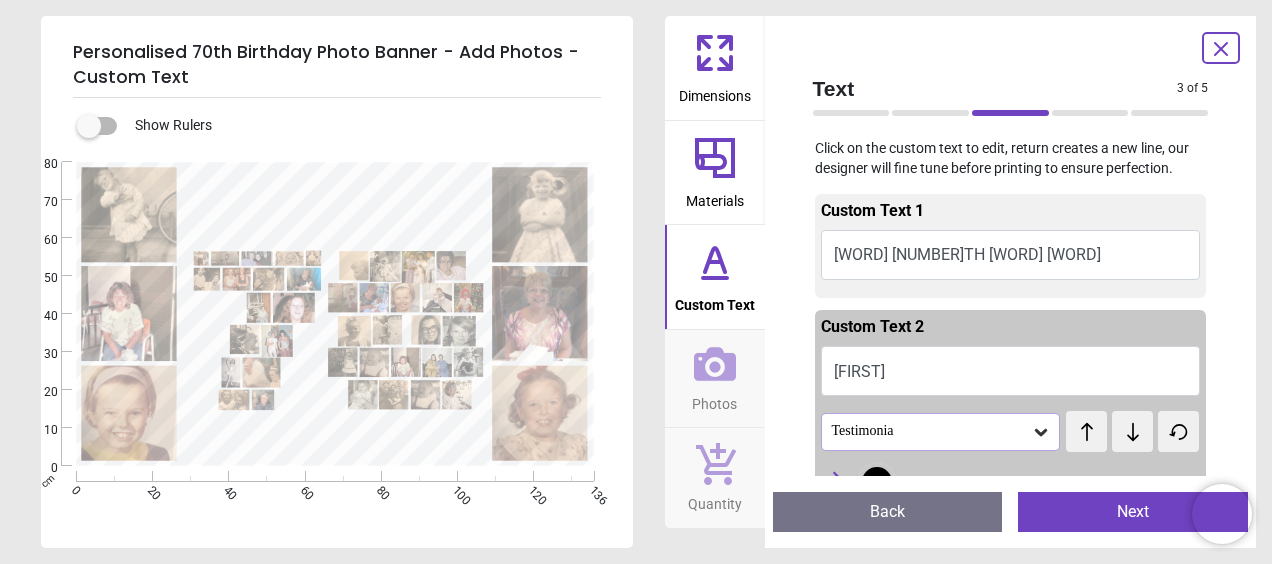 click at bounding box center (335, 314) 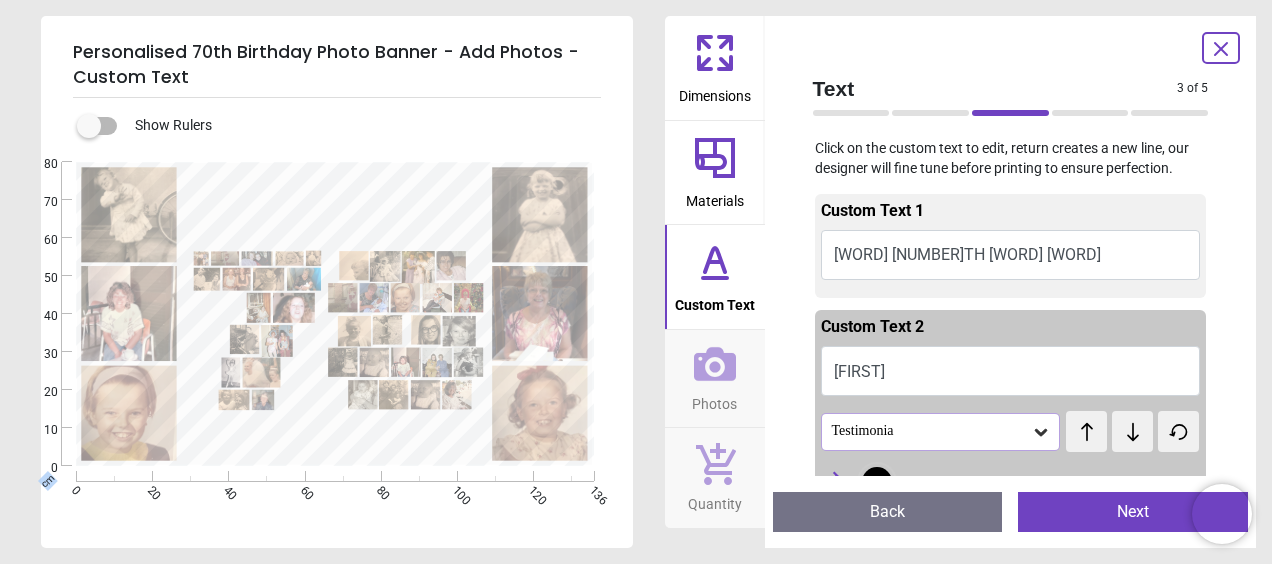 click at bounding box center (335, 314) 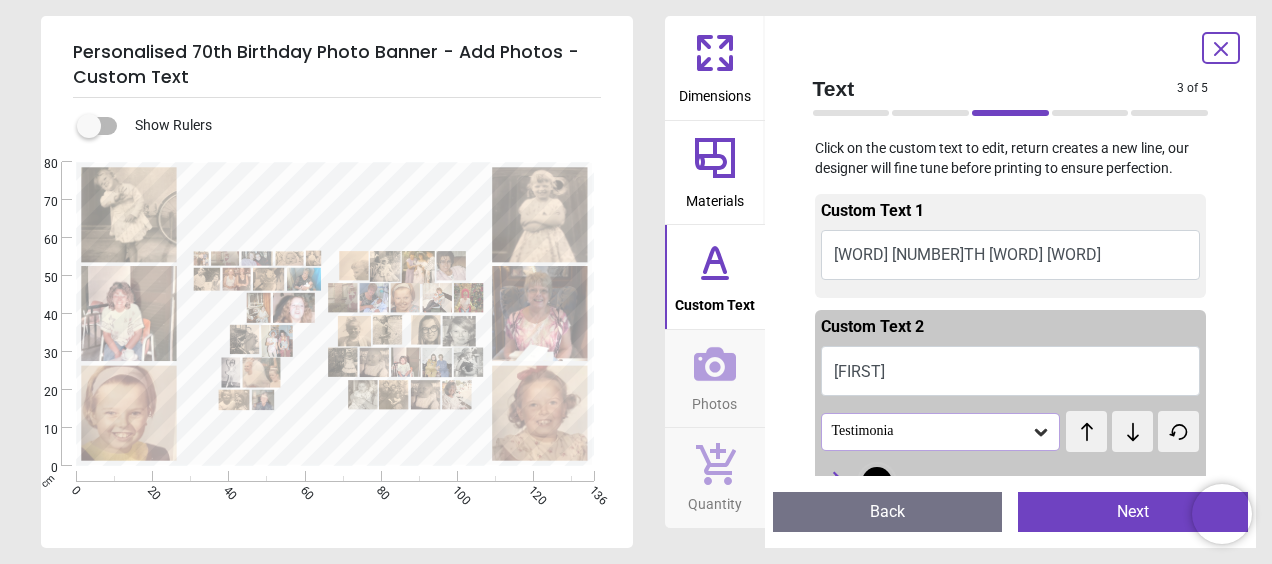 drag, startPoint x: 322, startPoint y: 211, endPoint x: 359, endPoint y: 212, distance: 37.01351 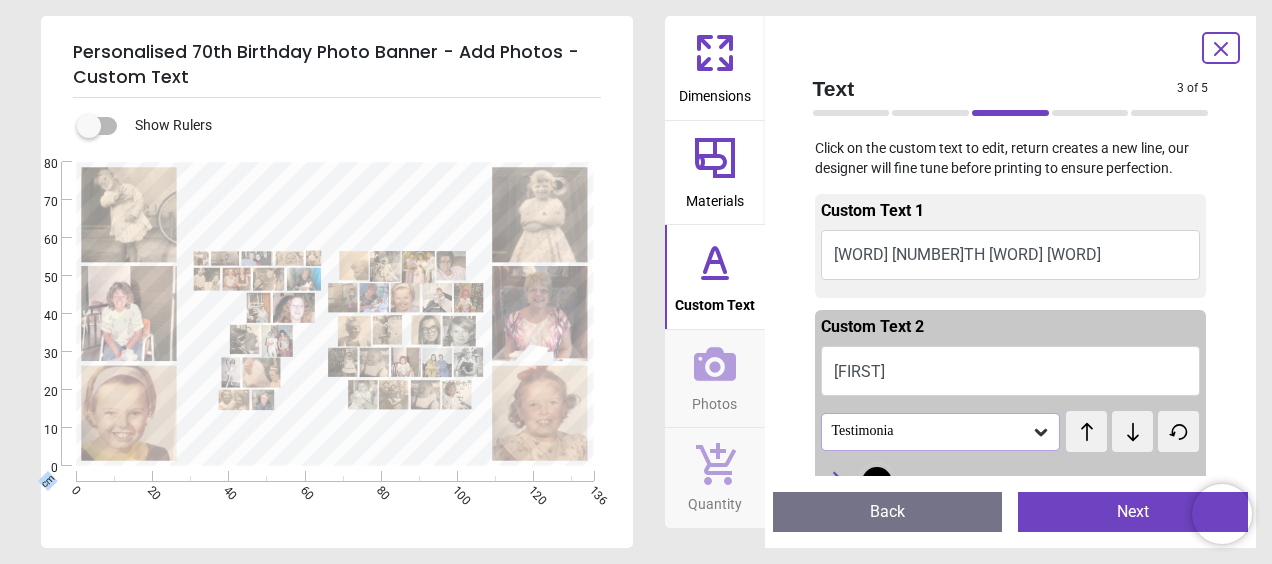 click at bounding box center [335, 314] 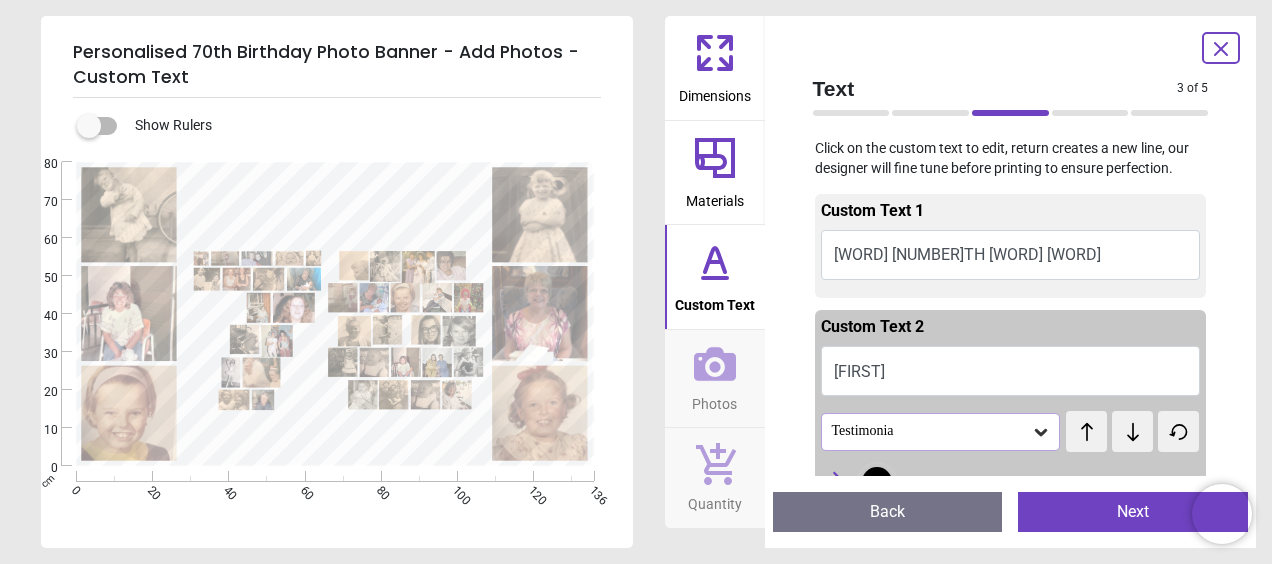 click on "Caroline" at bounding box center [1011, 371] 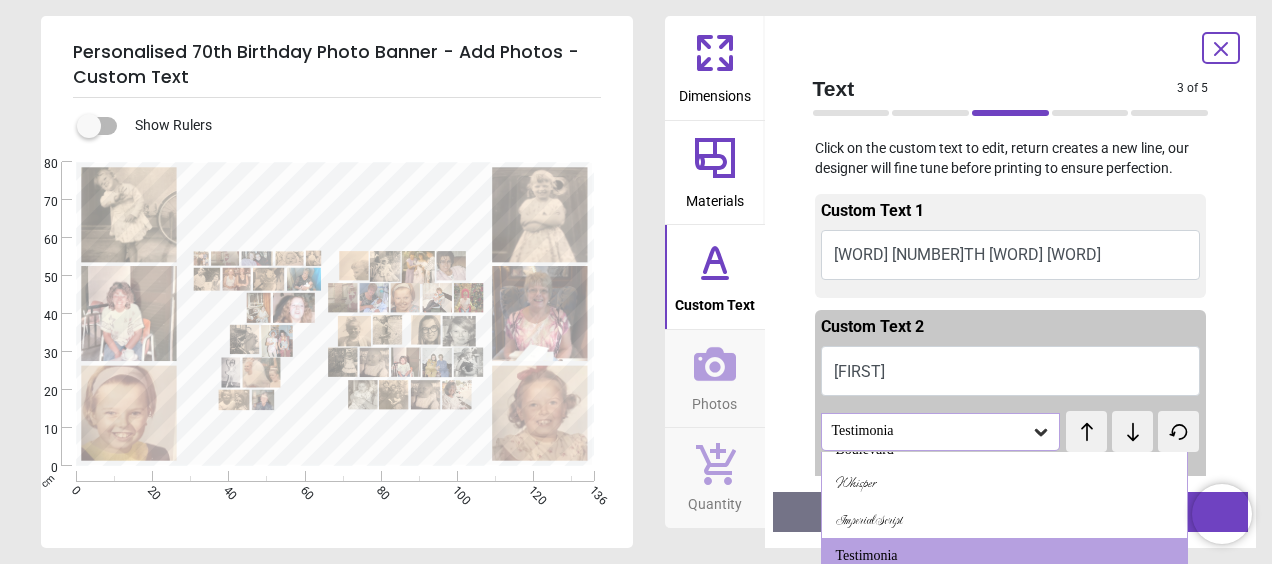 scroll, scrollTop: 345, scrollLeft: 0, axis: vertical 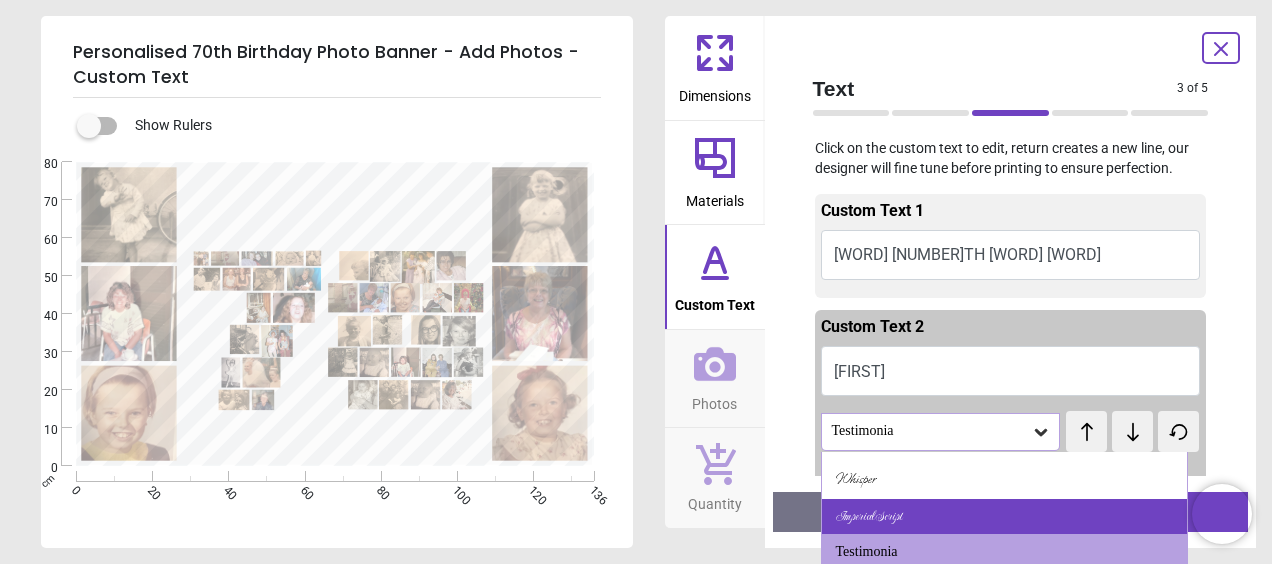 click on "Imperial Script" at bounding box center (1005, 517) 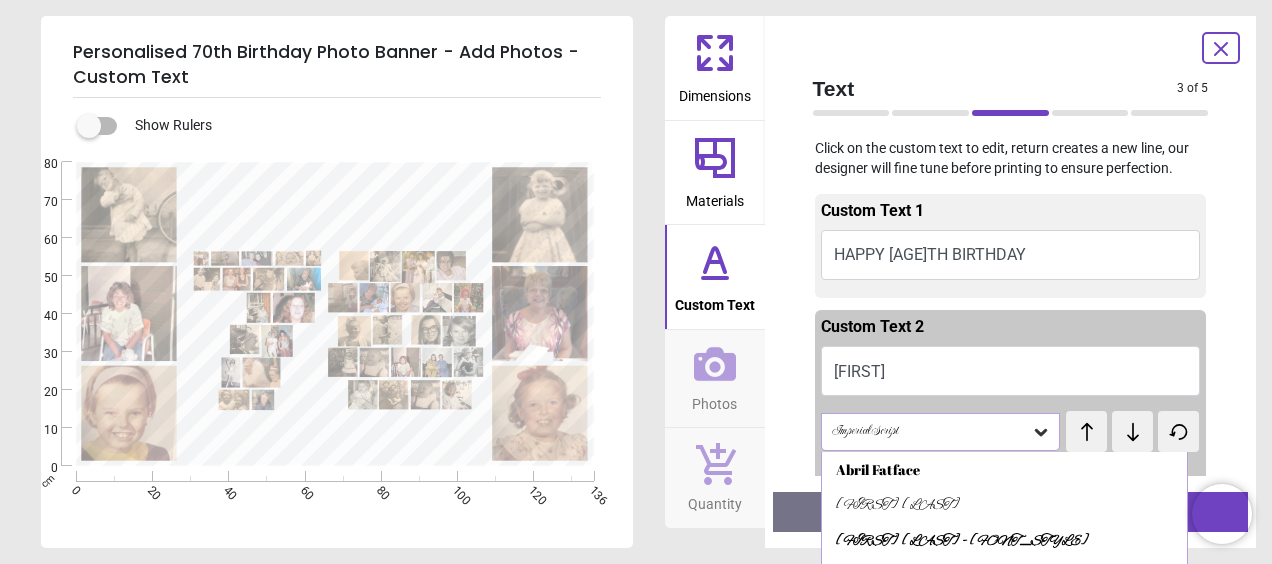 scroll, scrollTop: 0, scrollLeft: 0, axis: both 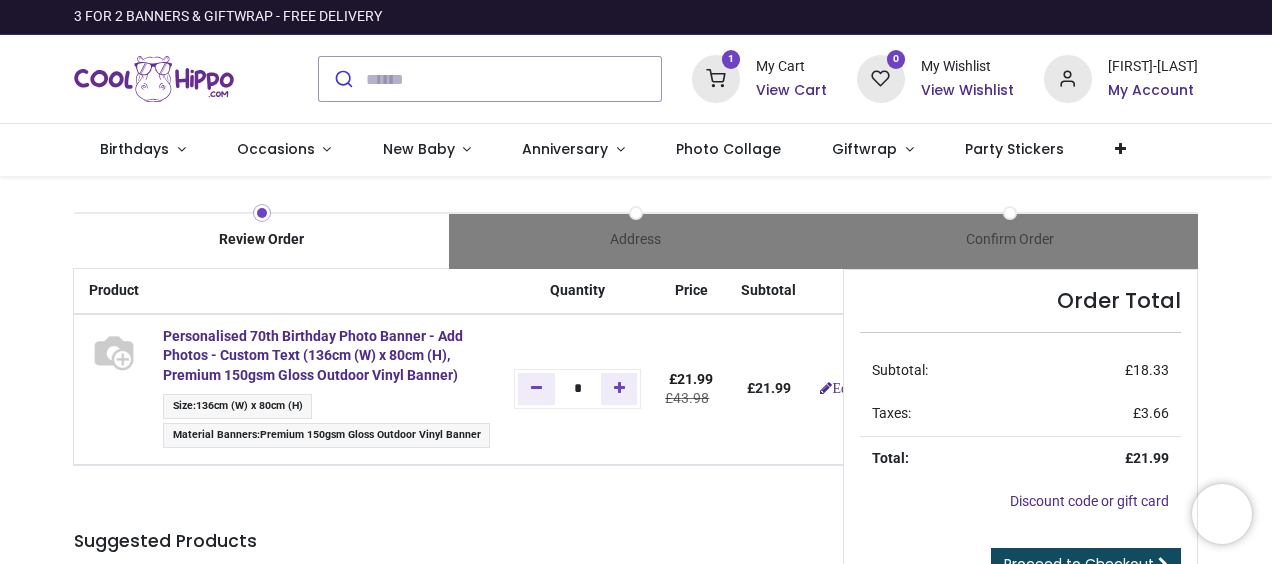 type on "**********" 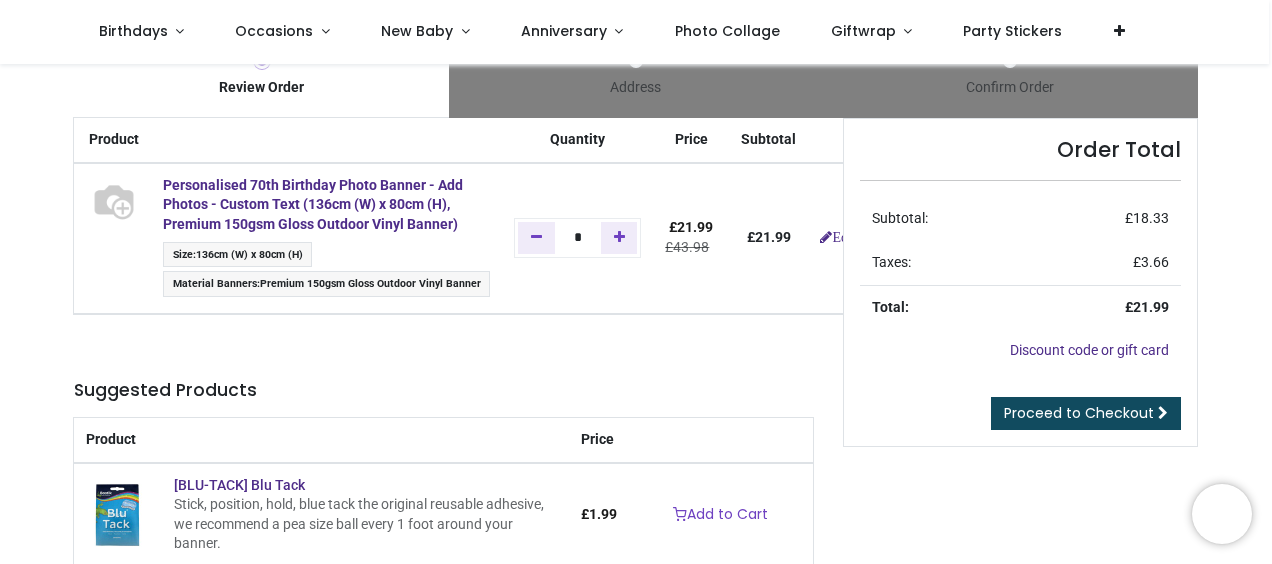 scroll, scrollTop: 0, scrollLeft: 0, axis: both 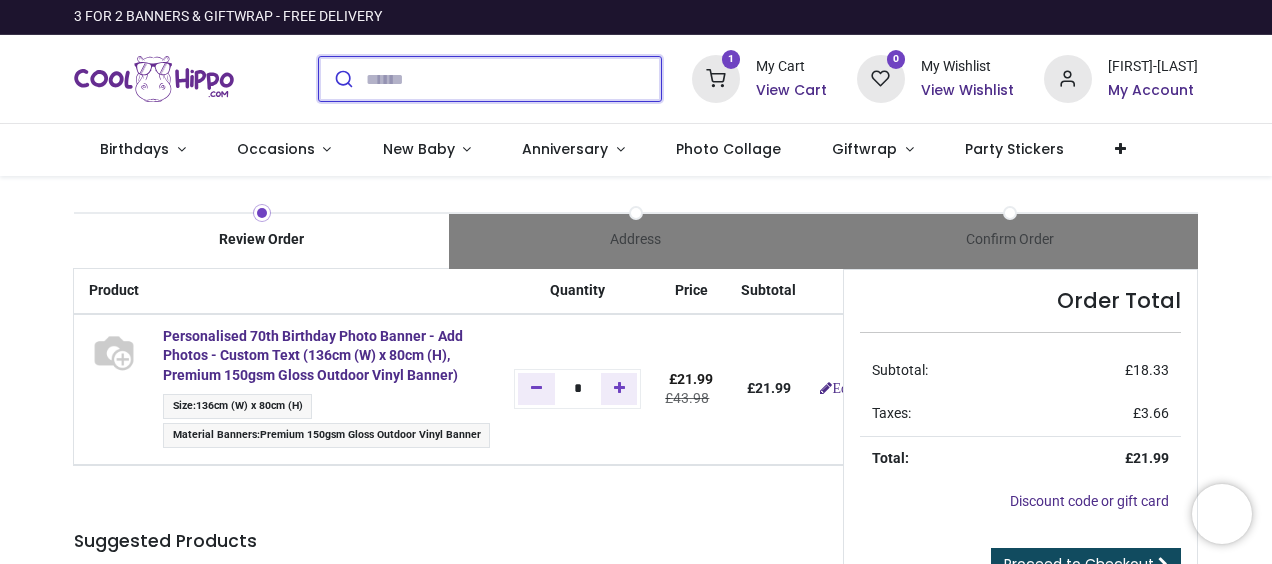 click at bounding box center (513, 79) 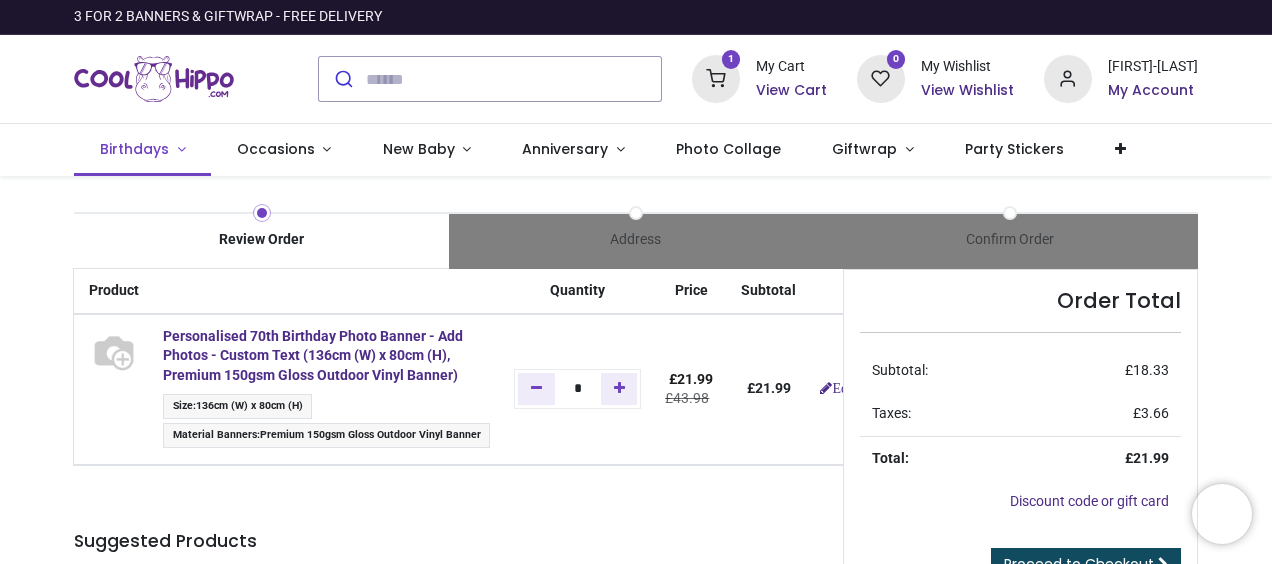 click on "Birthdays" at bounding box center (134, 149) 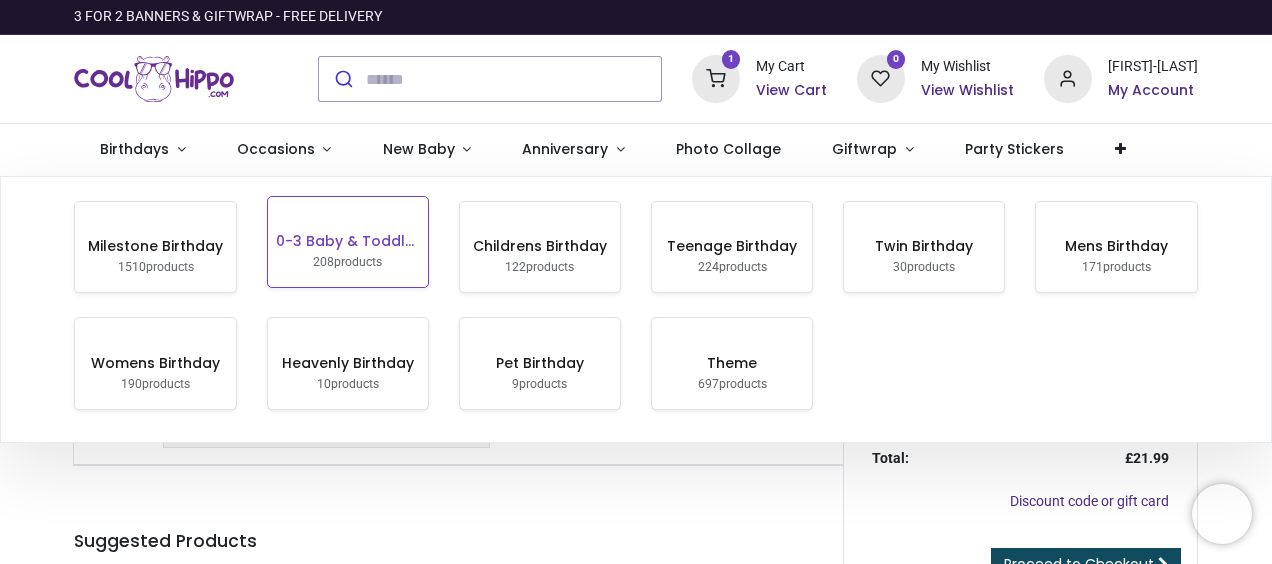 scroll, scrollTop: 44, scrollLeft: 0, axis: vertical 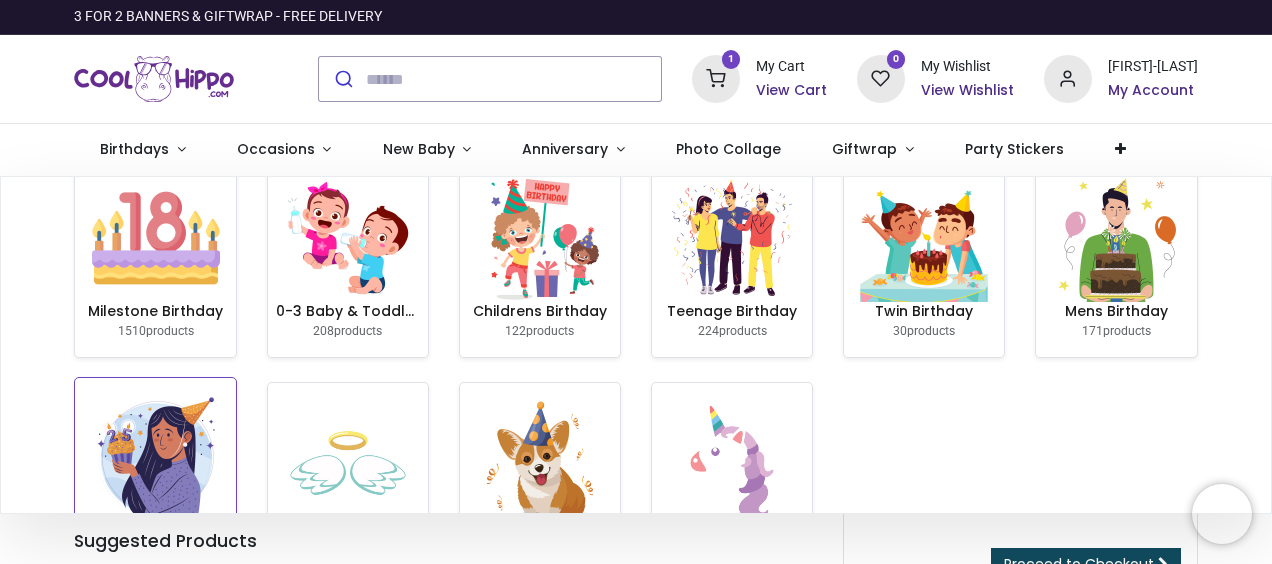 click at bounding box center [156, 458] 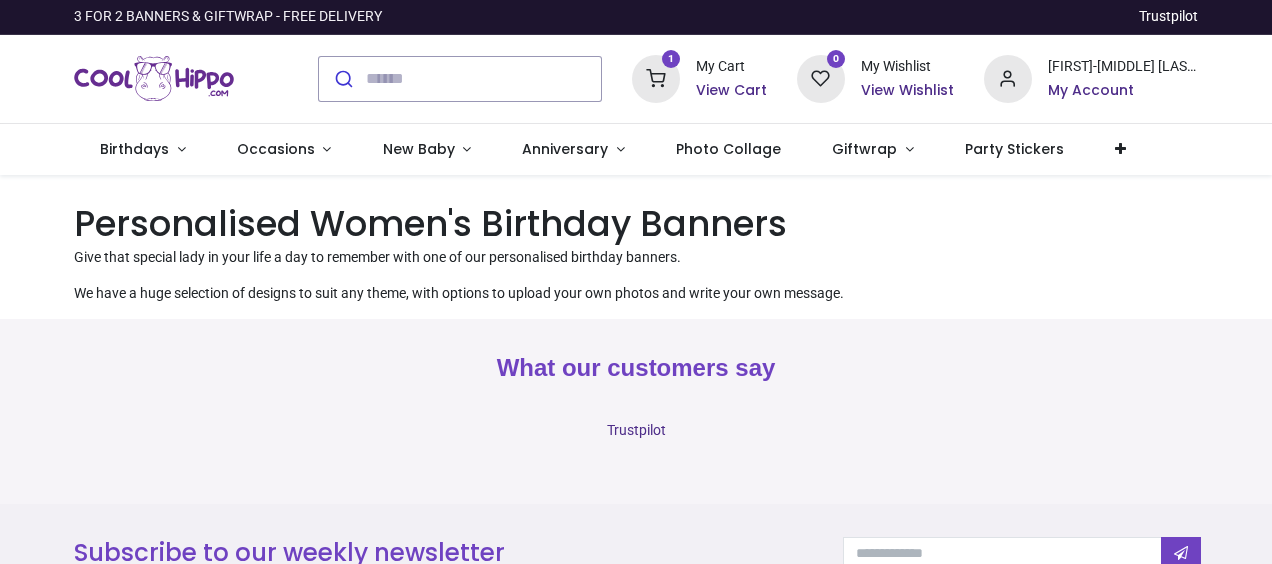 scroll, scrollTop: 0, scrollLeft: 0, axis: both 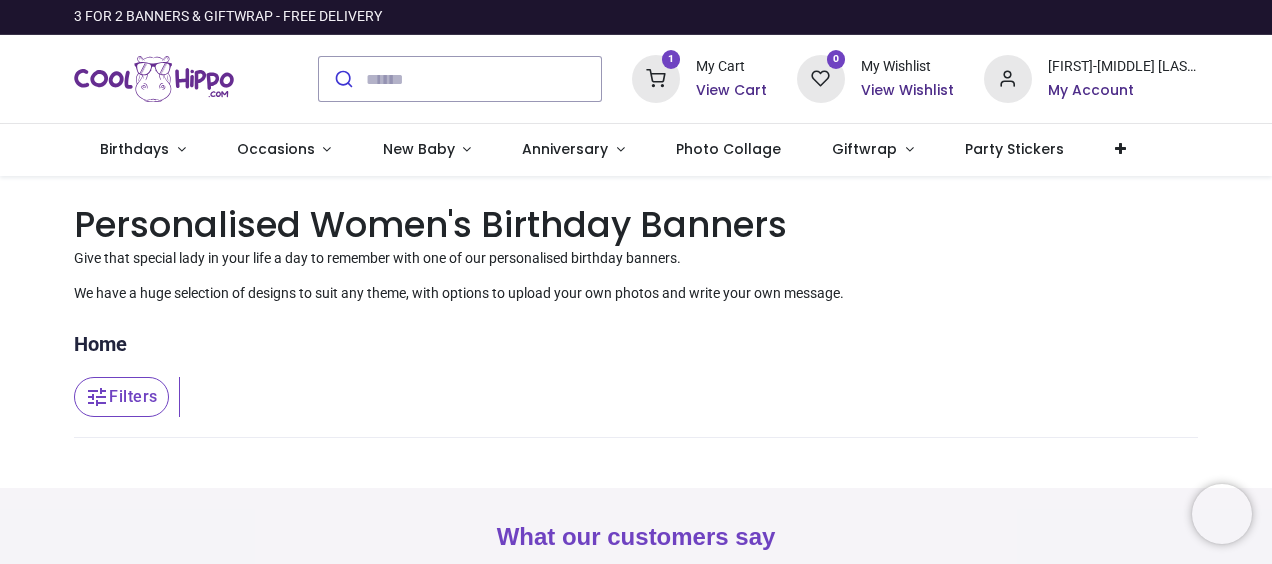 type on "**********" 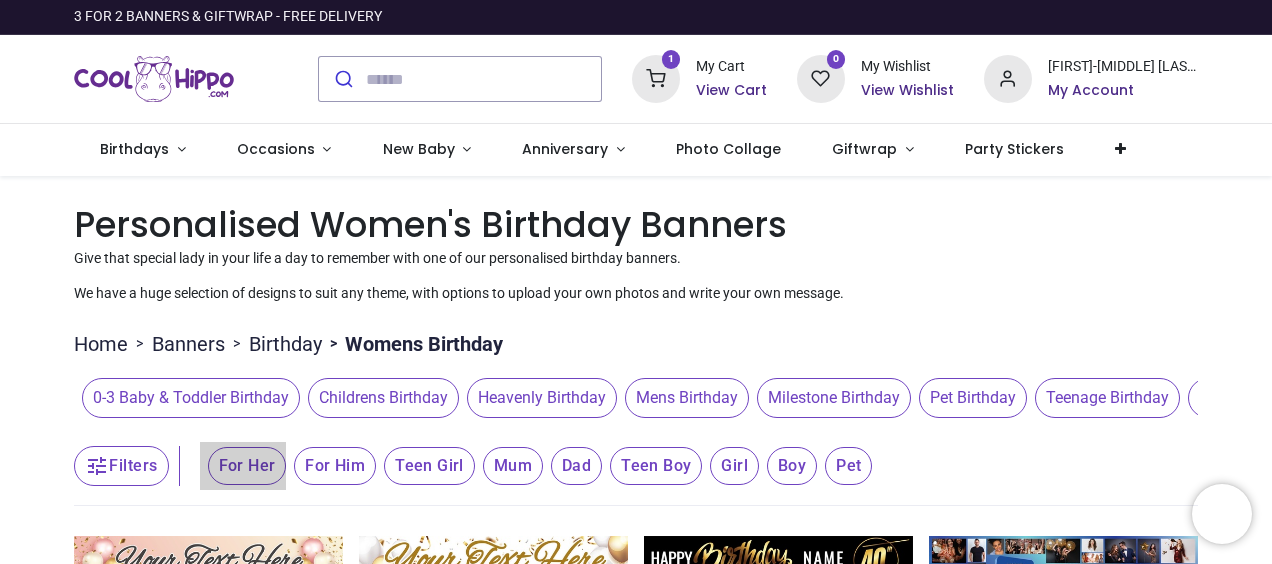 click on "For Her" at bounding box center [247, 466] 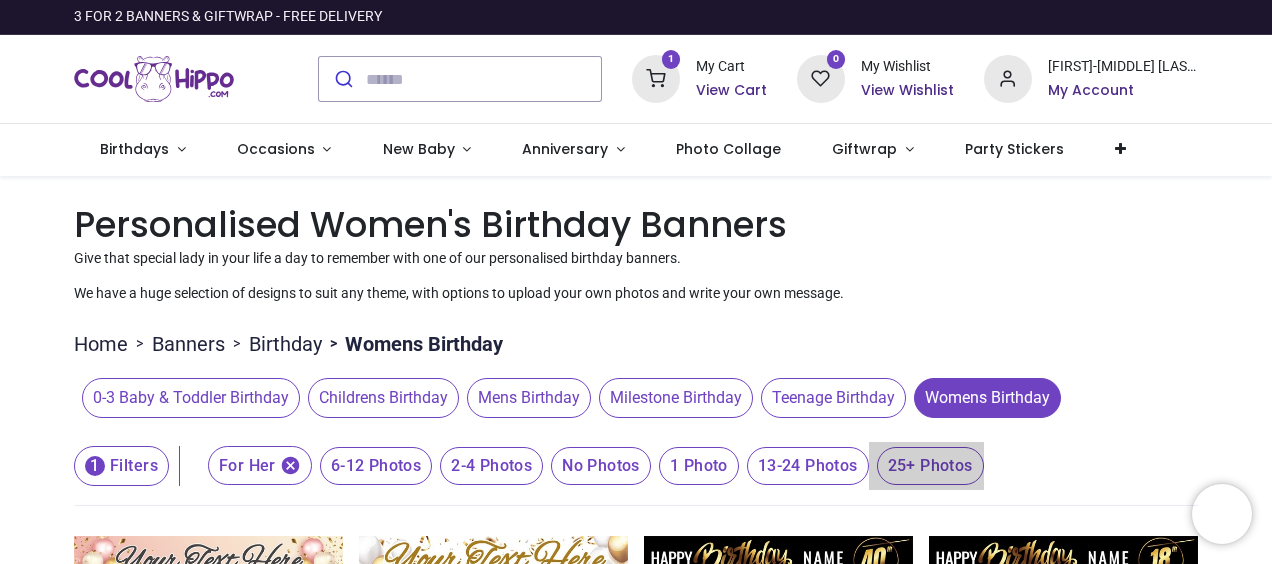 click on "25+ Photos" at bounding box center (376, 466) 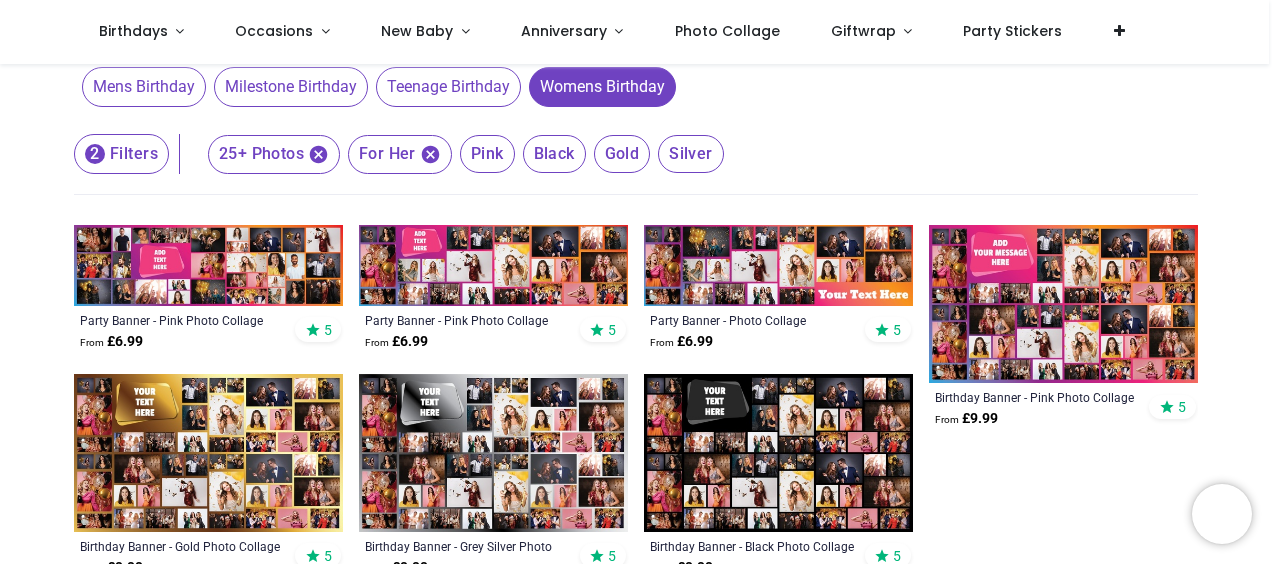 scroll, scrollTop: 300, scrollLeft: 0, axis: vertical 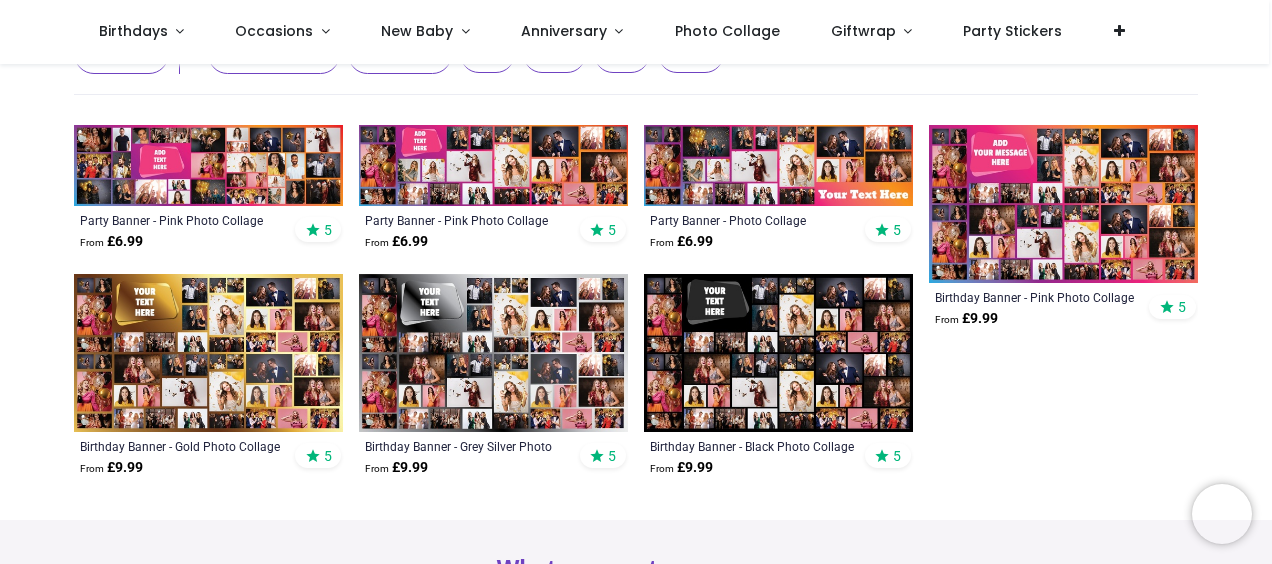 click at bounding box center (208, 353) 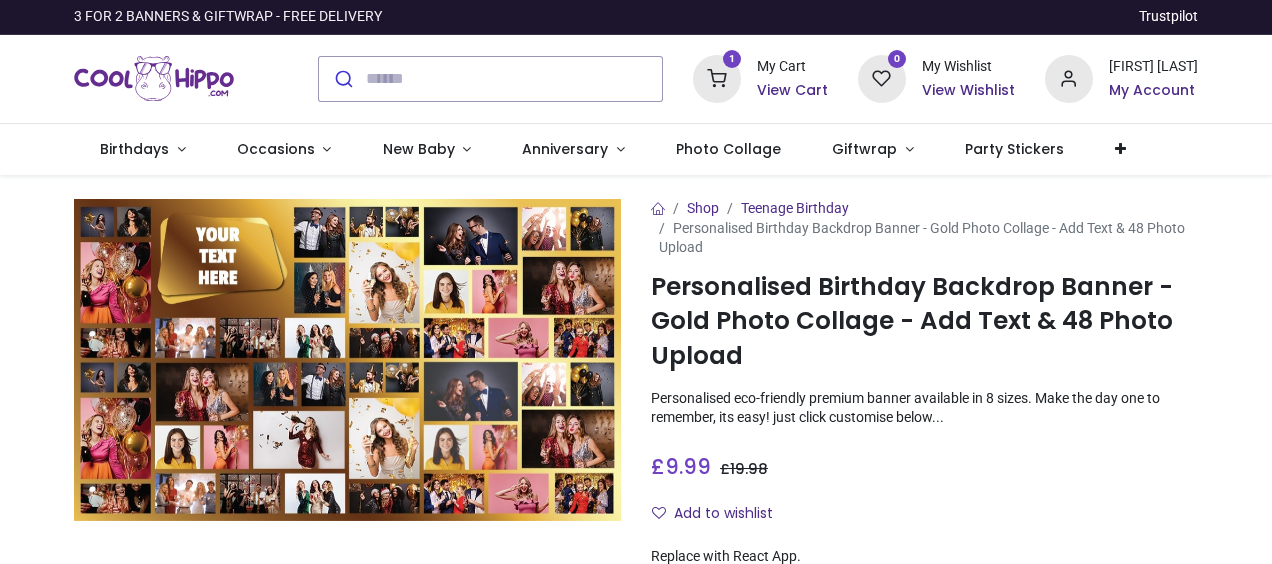 scroll, scrollTop: 0, scrollLeft: 0, axis: both 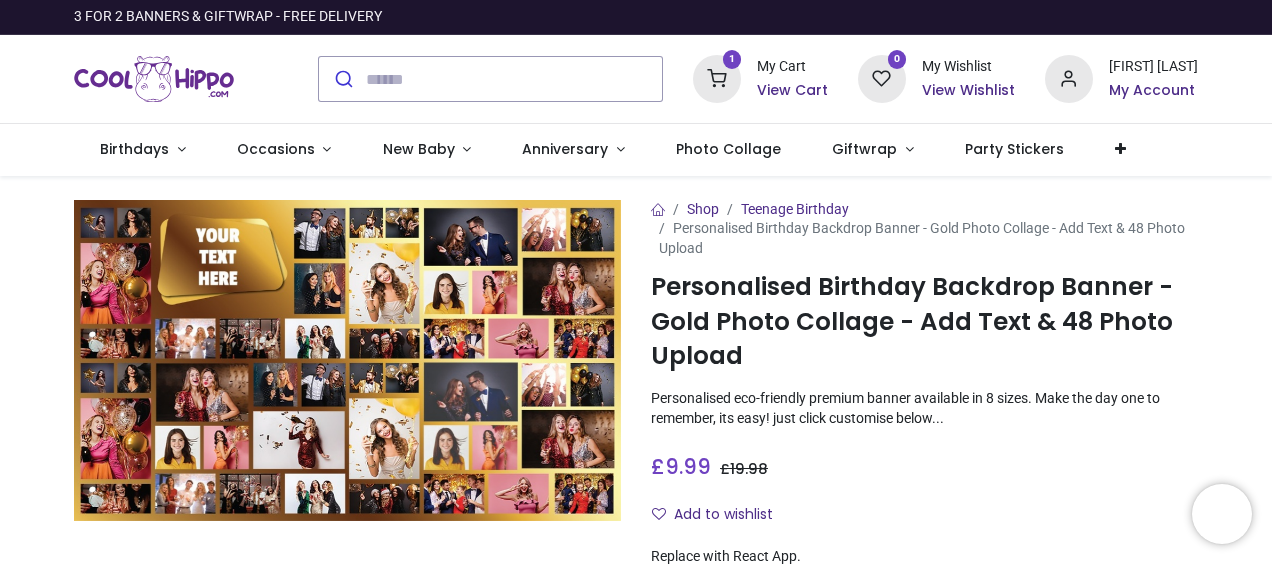 type on "**********" 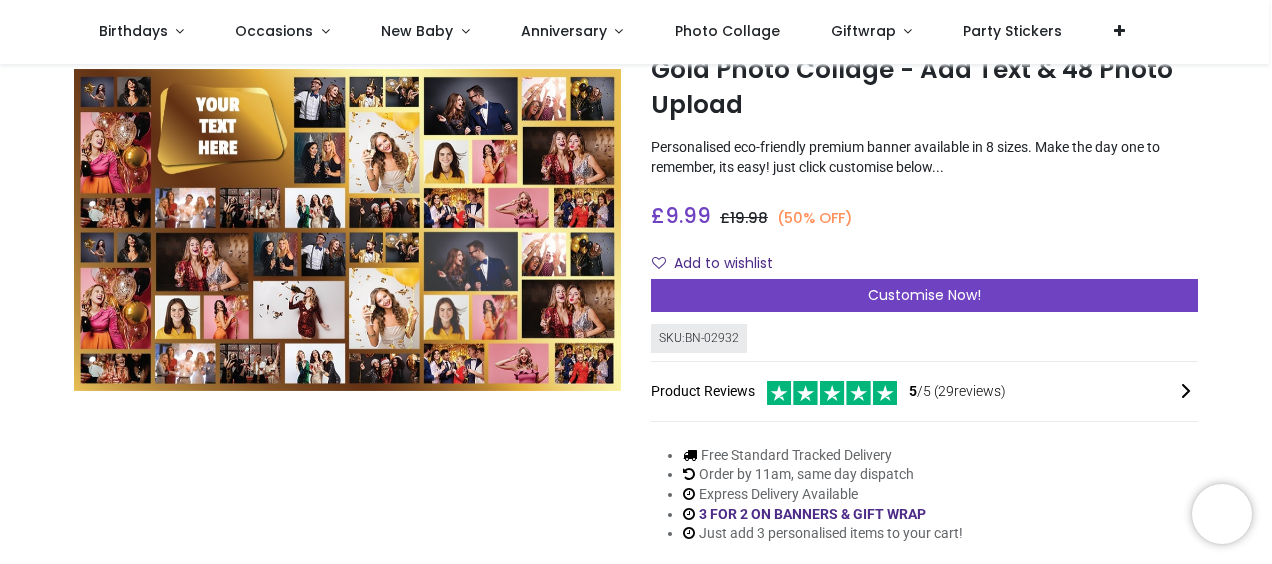 scroll, scrollTop: 200, scrollLeft: 0, axis: vertical 